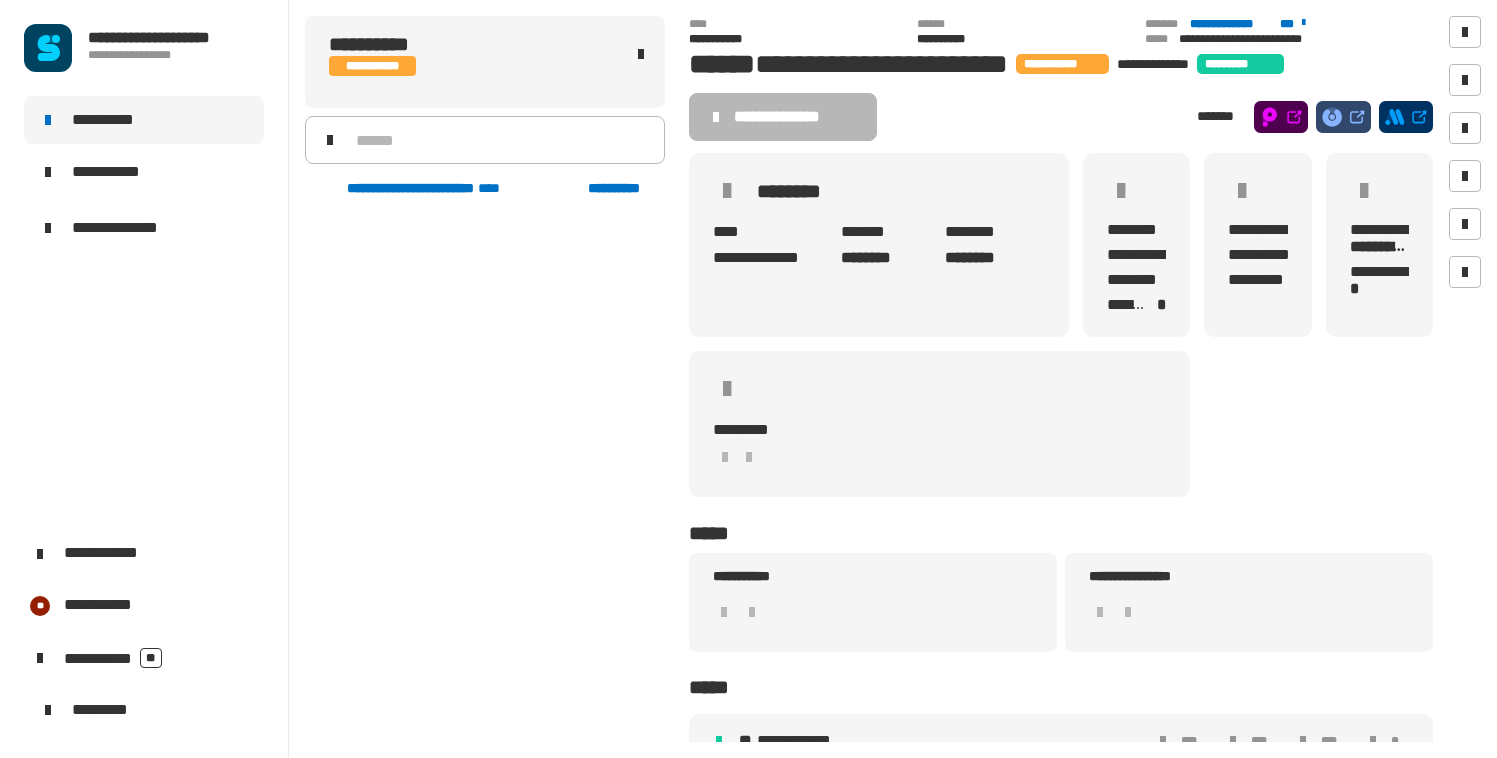 scroll, scrollTop: 0, scrollLeft: 0, axis: both 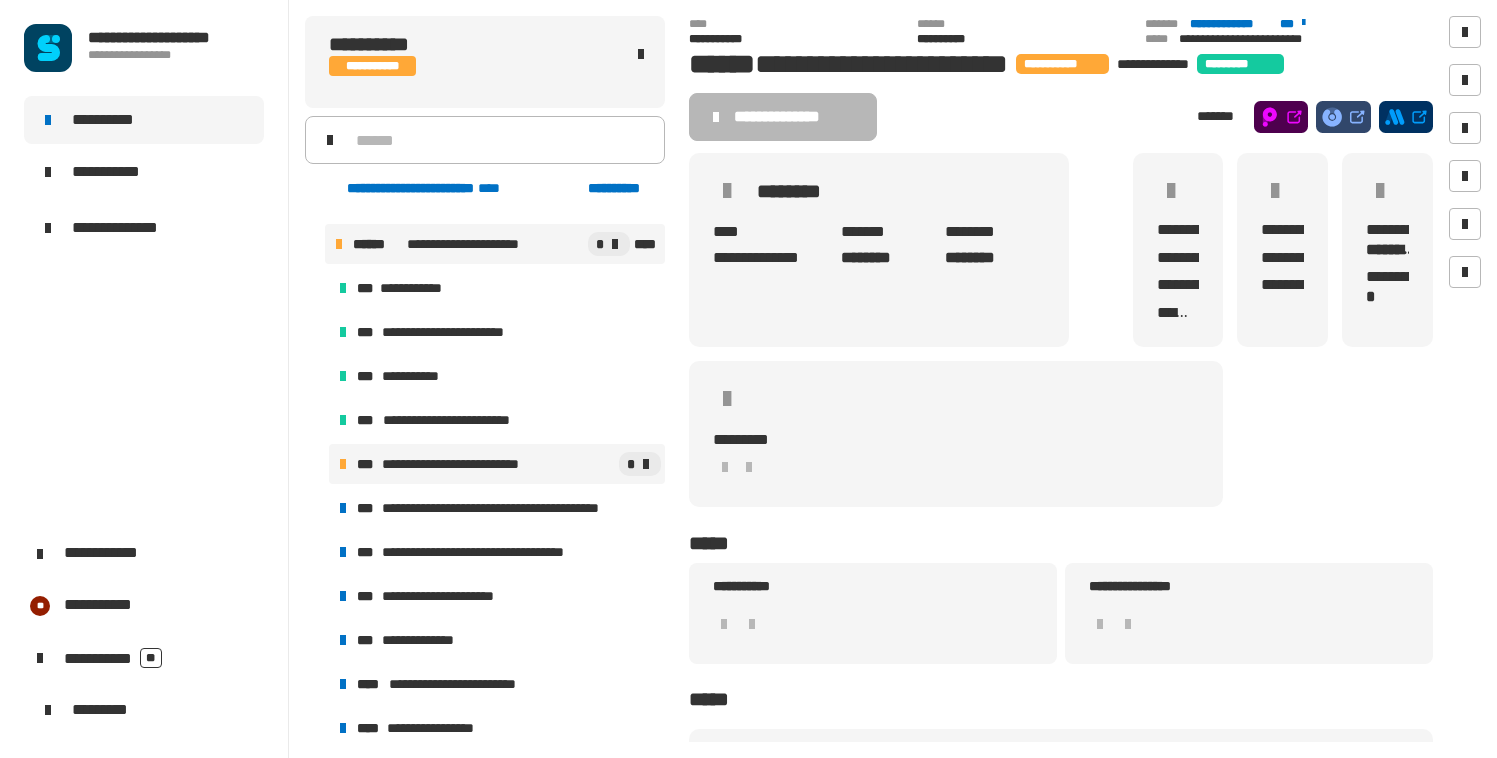 click on "**********" at bounding box center [471, 464] 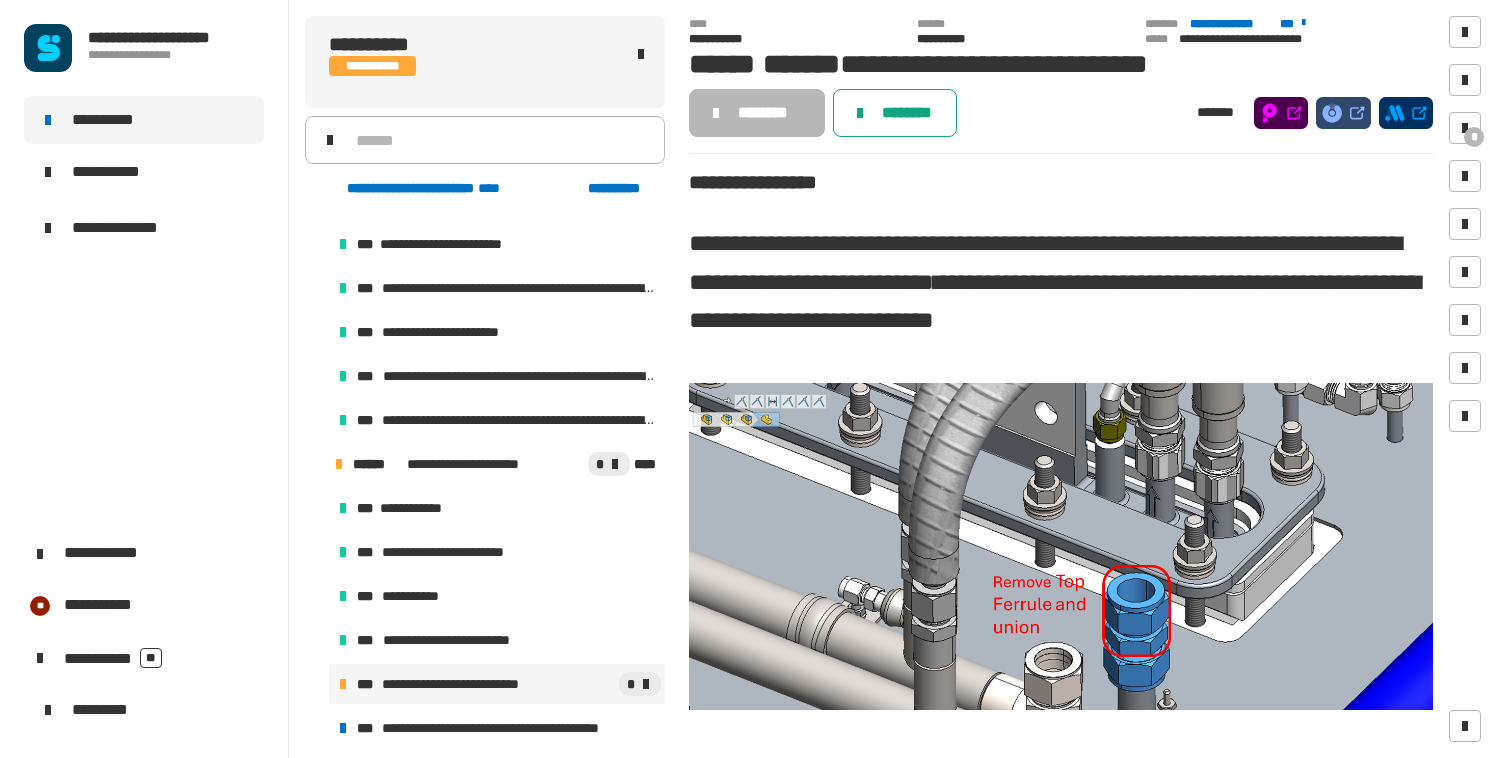 click on "********" 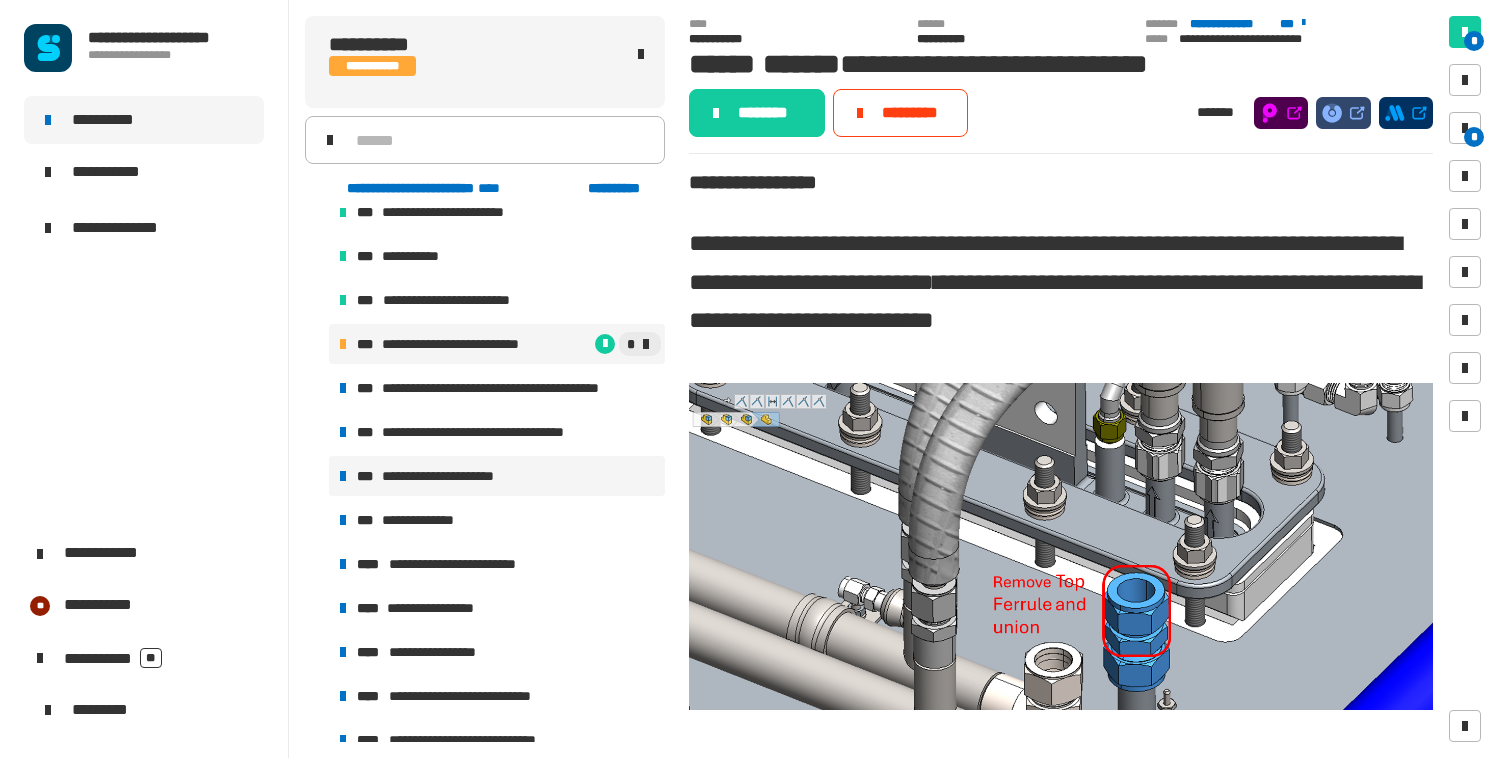 scroll, scrollTop: 1473, scrollLeft: 0, axis: vertical 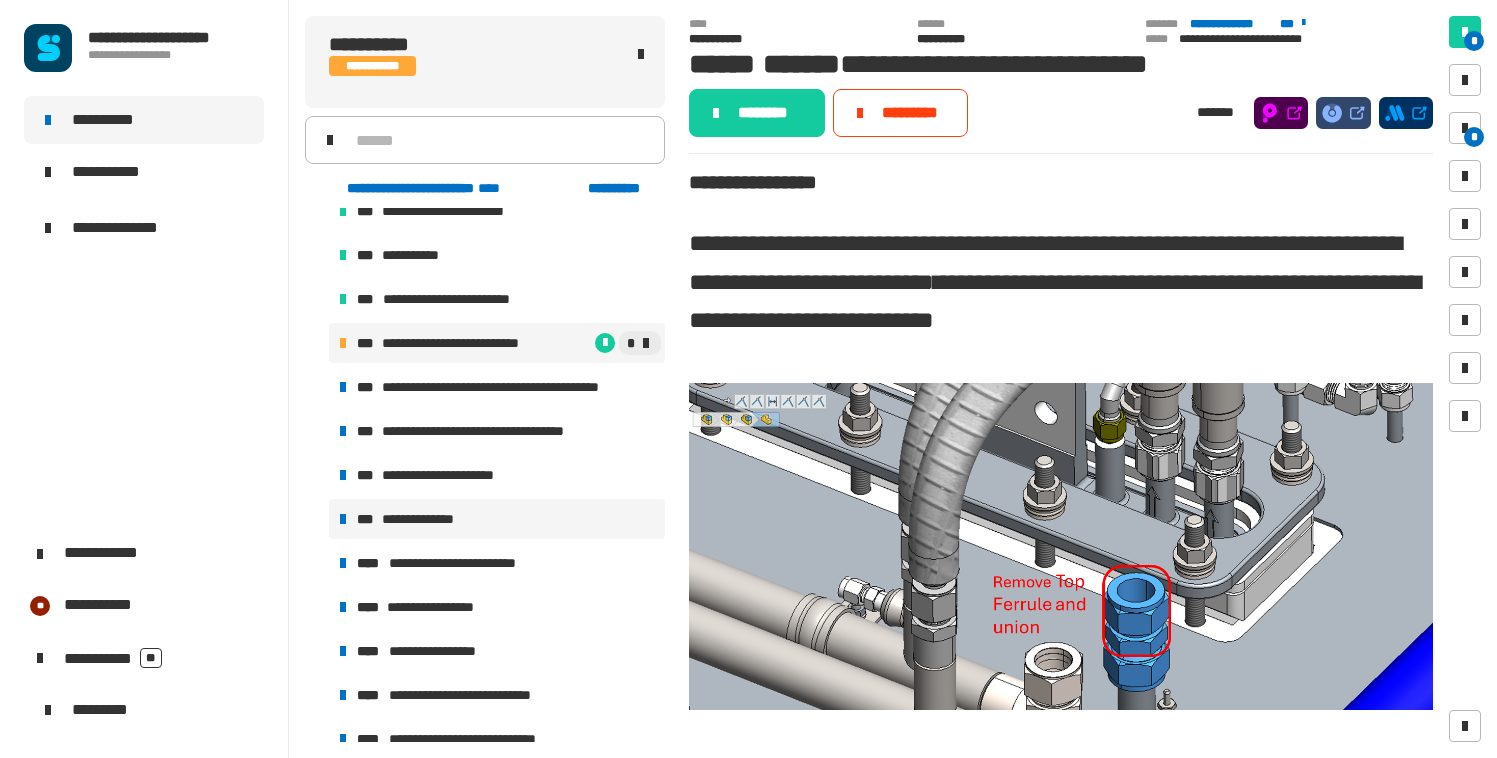 click on "**********" at bounding box center (497, 519) 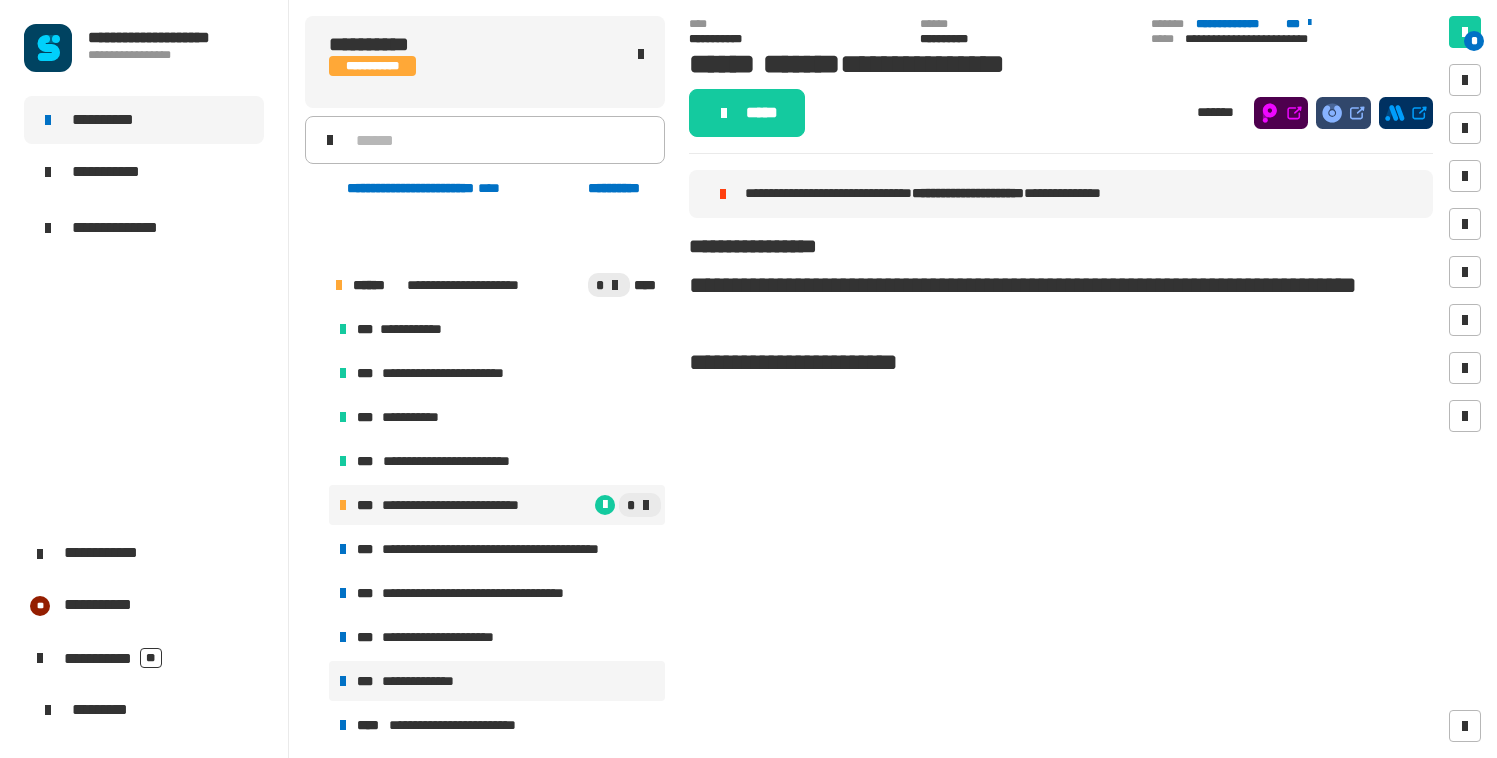 scroll, scrollTop: 1304, scrollLeft: 0, axis: vertical 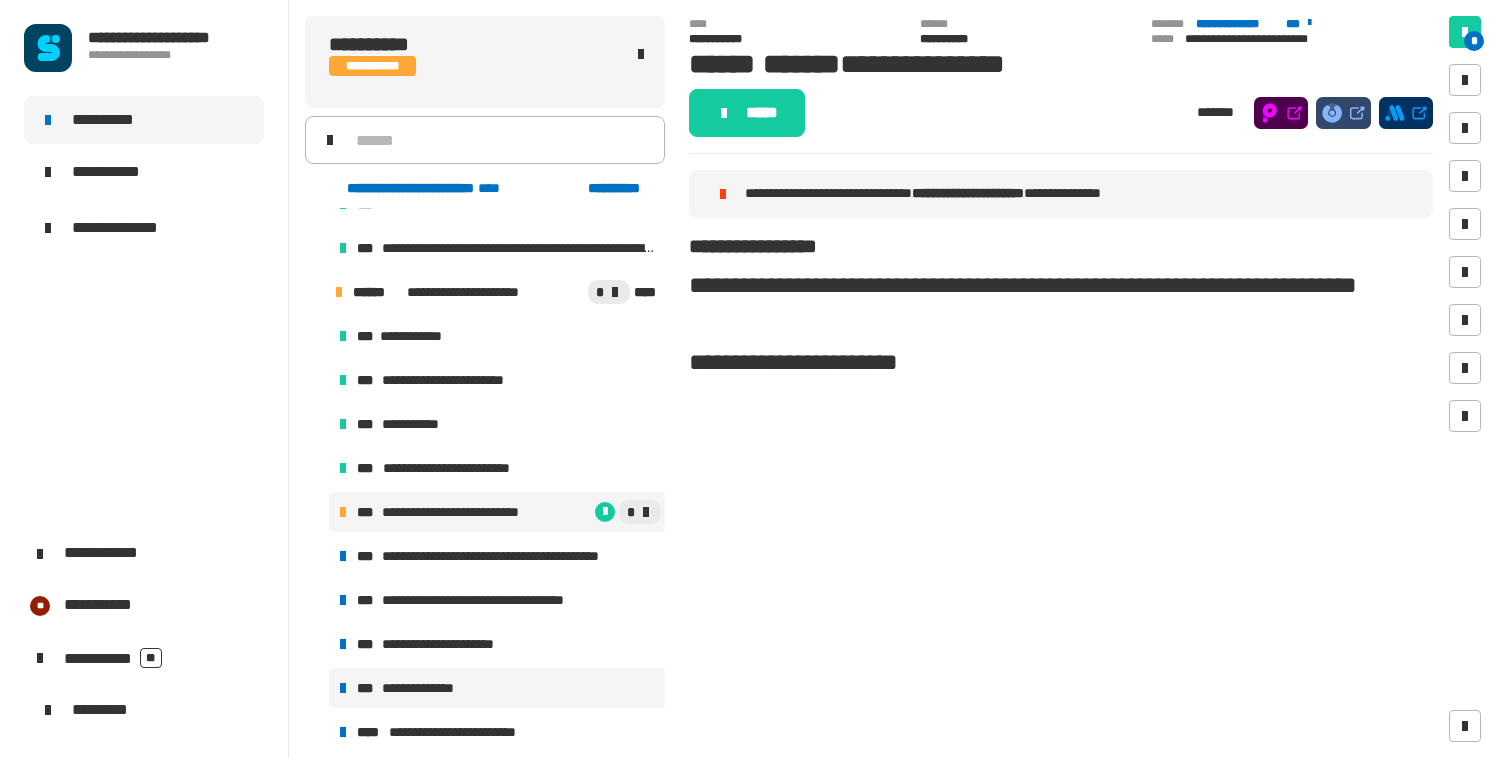 click on "**********" at bounding box center (471, 512) 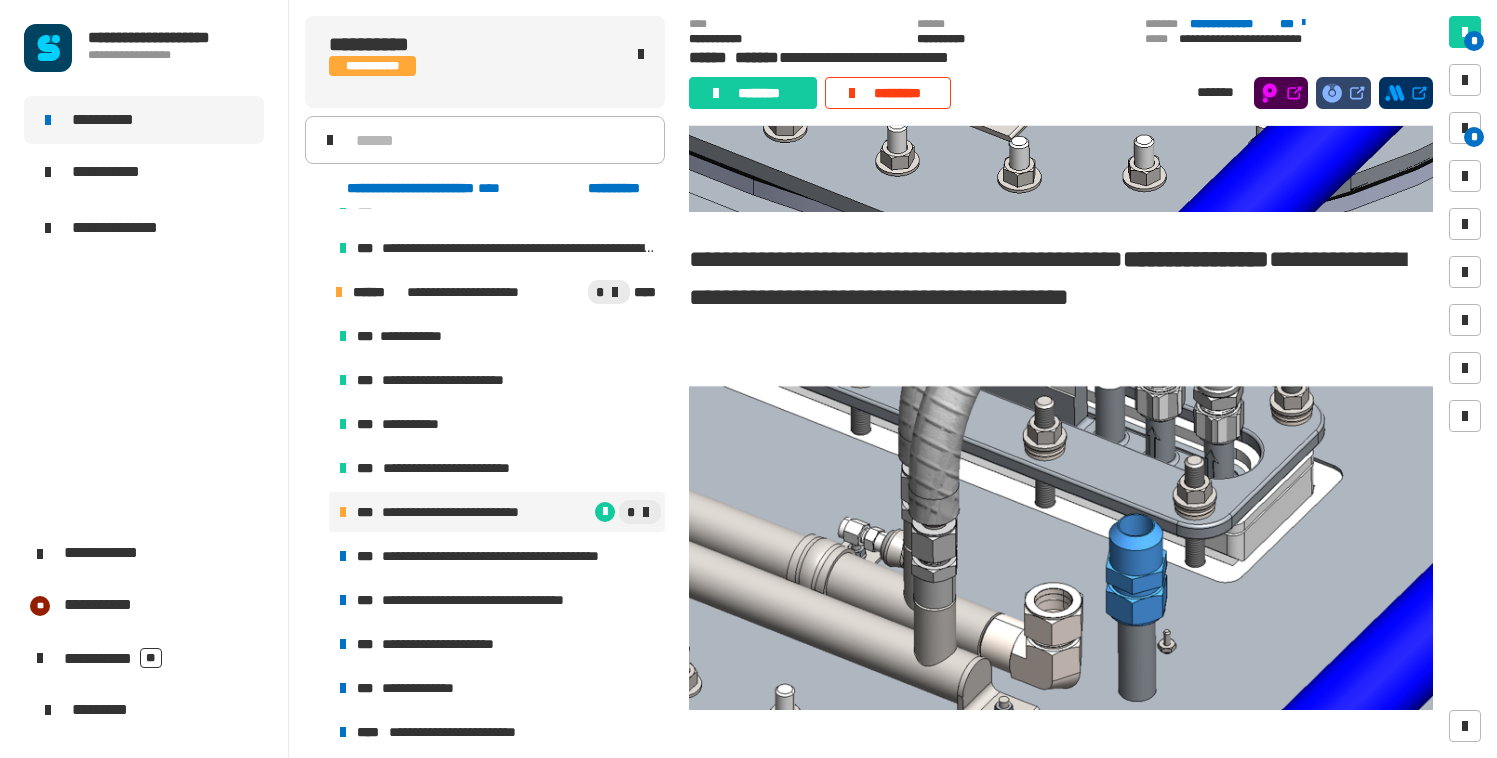 scroll, scrollTop: 624, scrollLeft: 0, axis: vertical 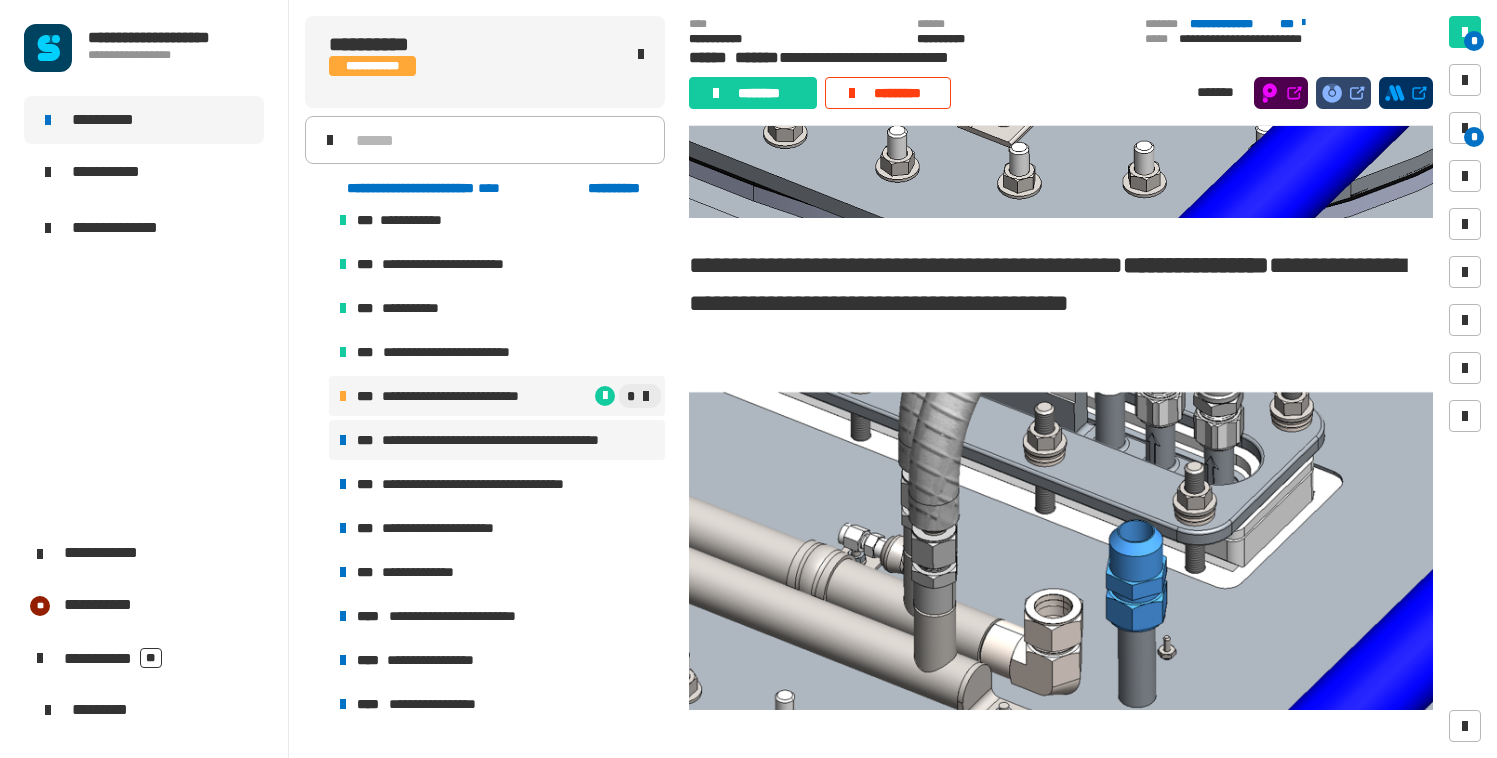 click on "**********" at bounding box center (497, 440) 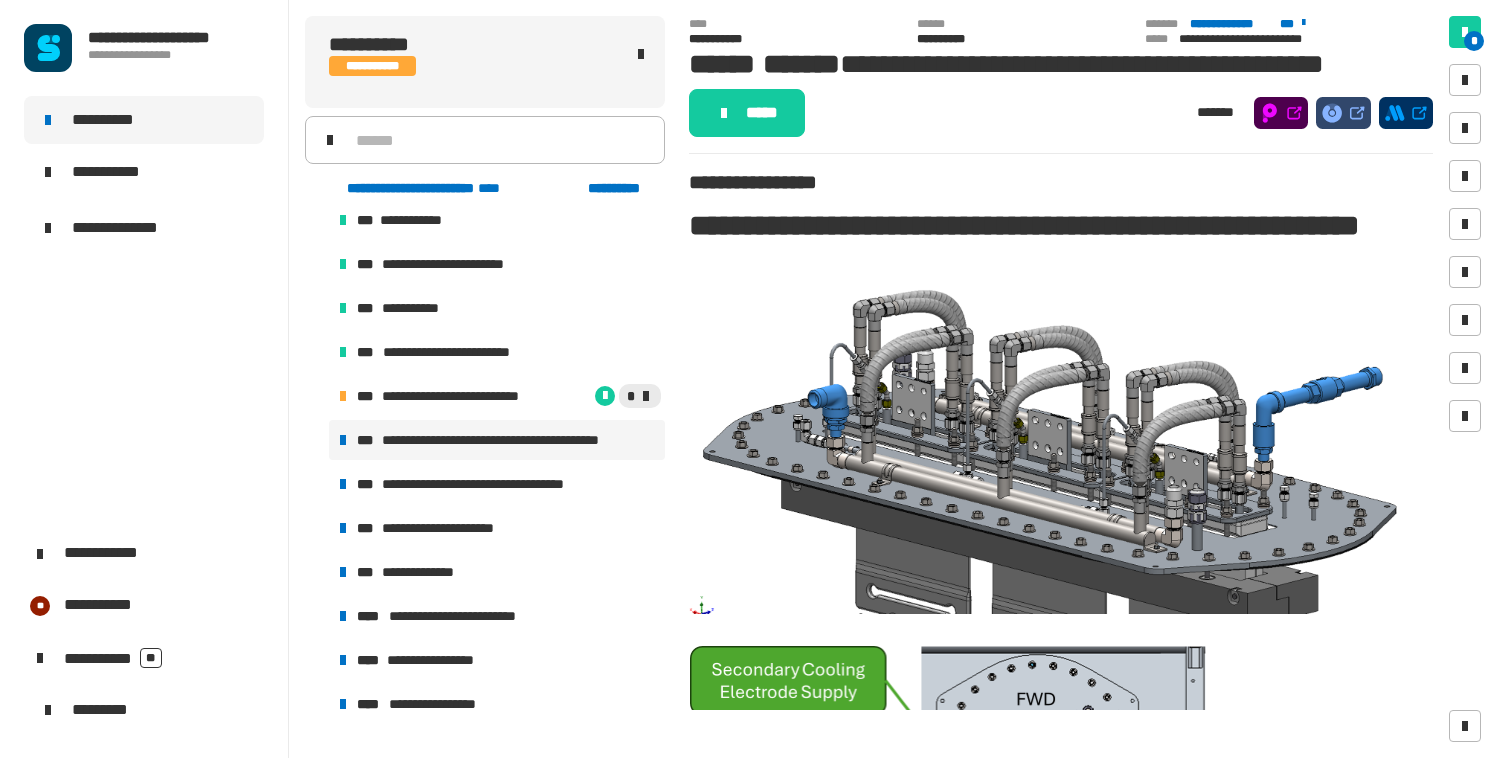 click on "**********" at bounding box center [516, 440] 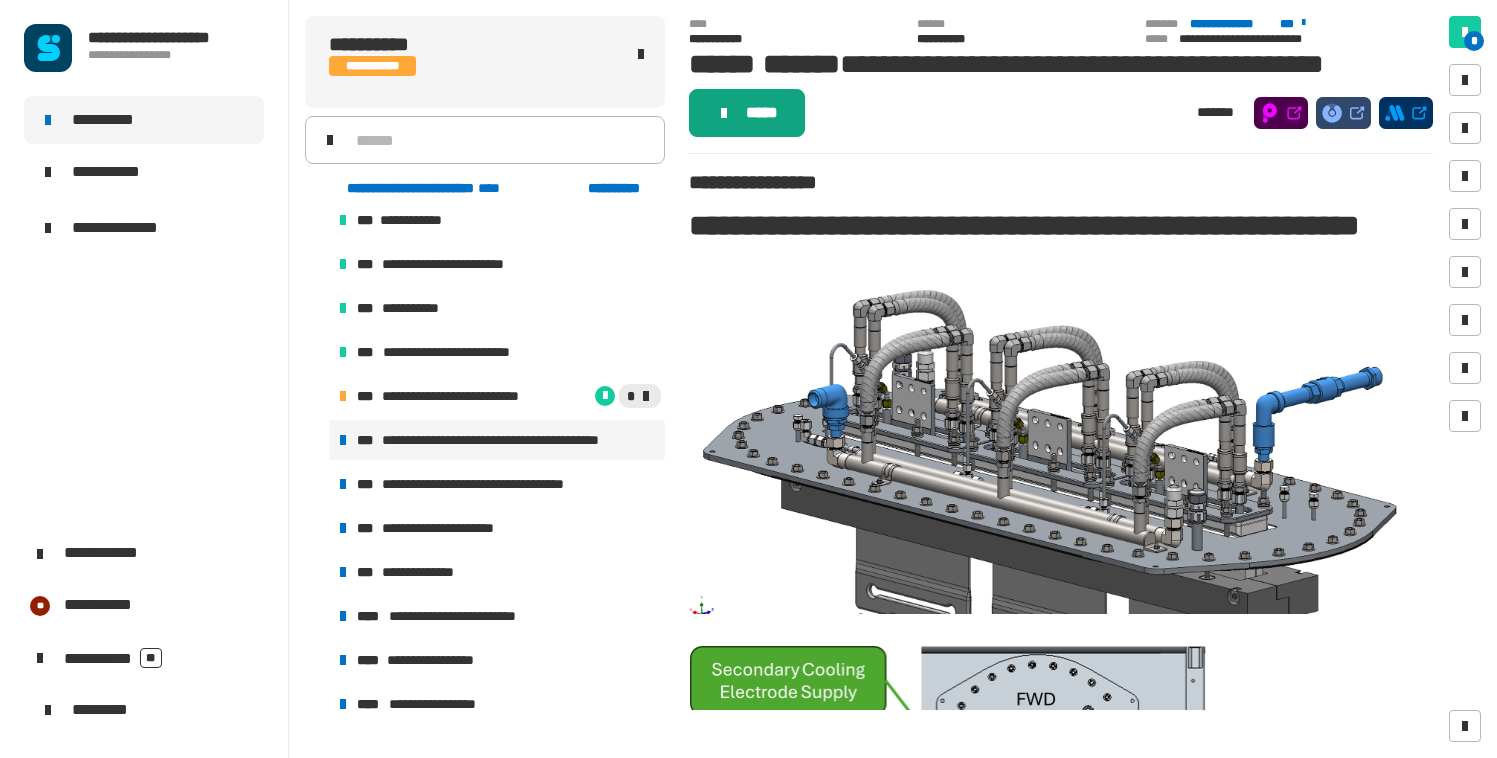click on "*****" 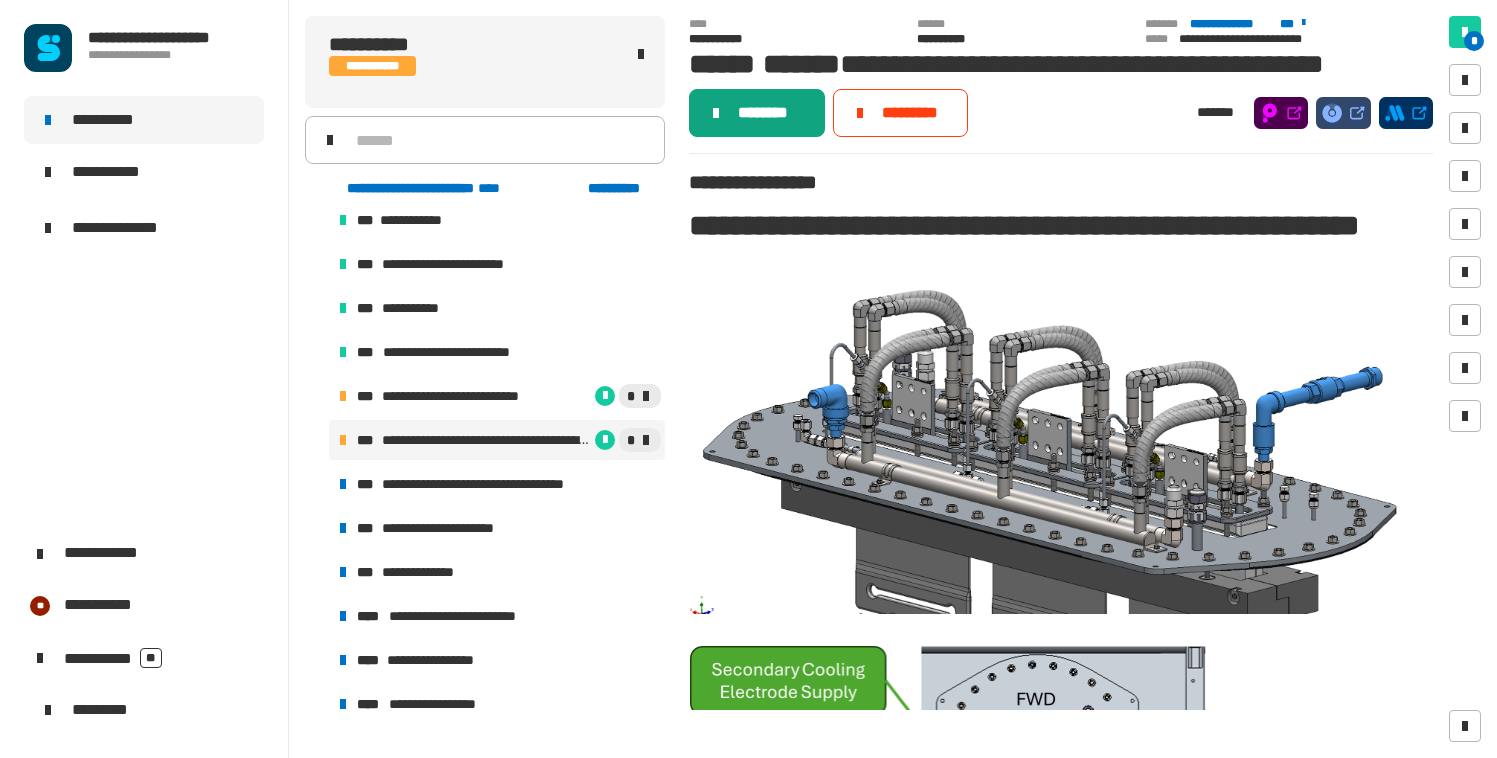 click on "********" 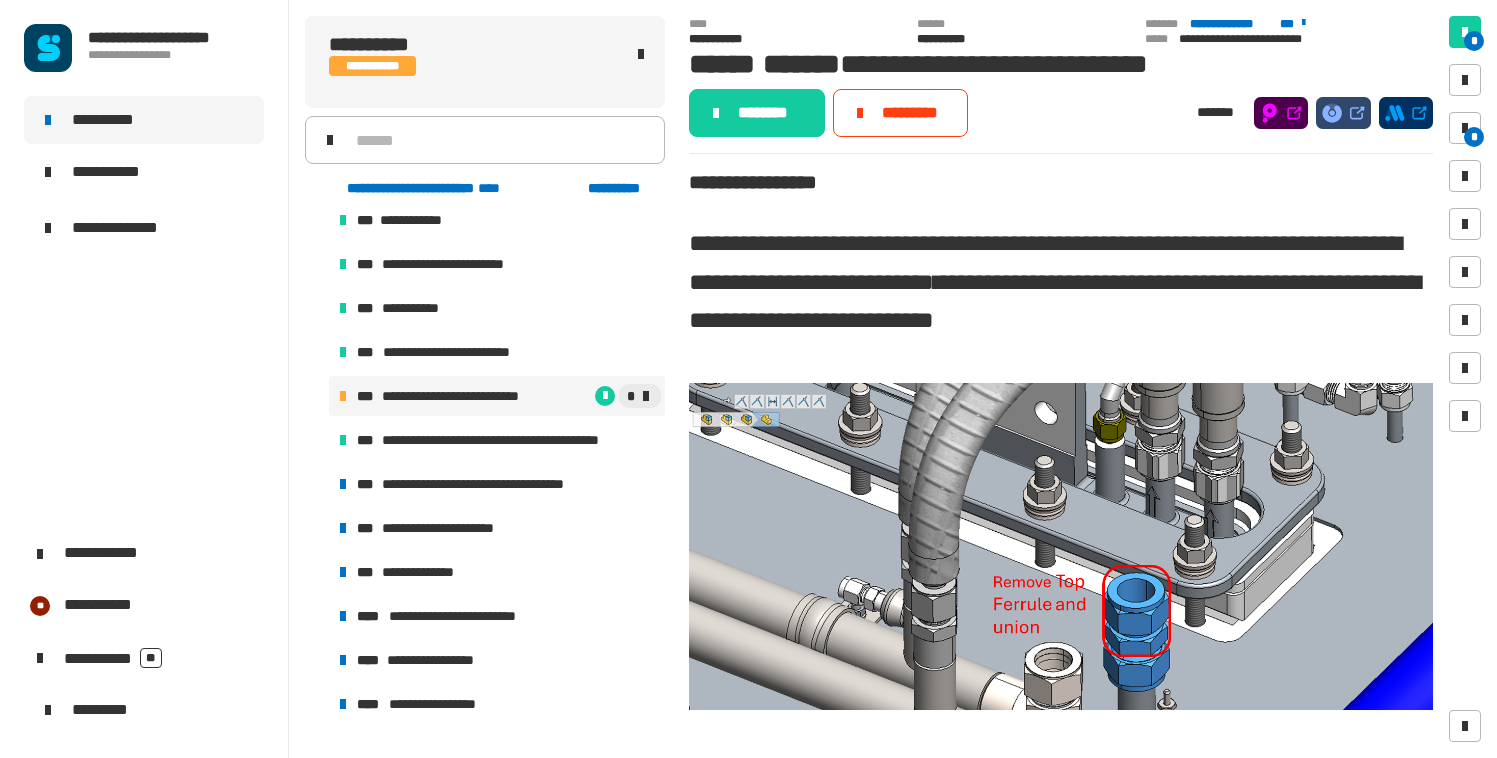 click on "**********" at bounding box center [471, 396] 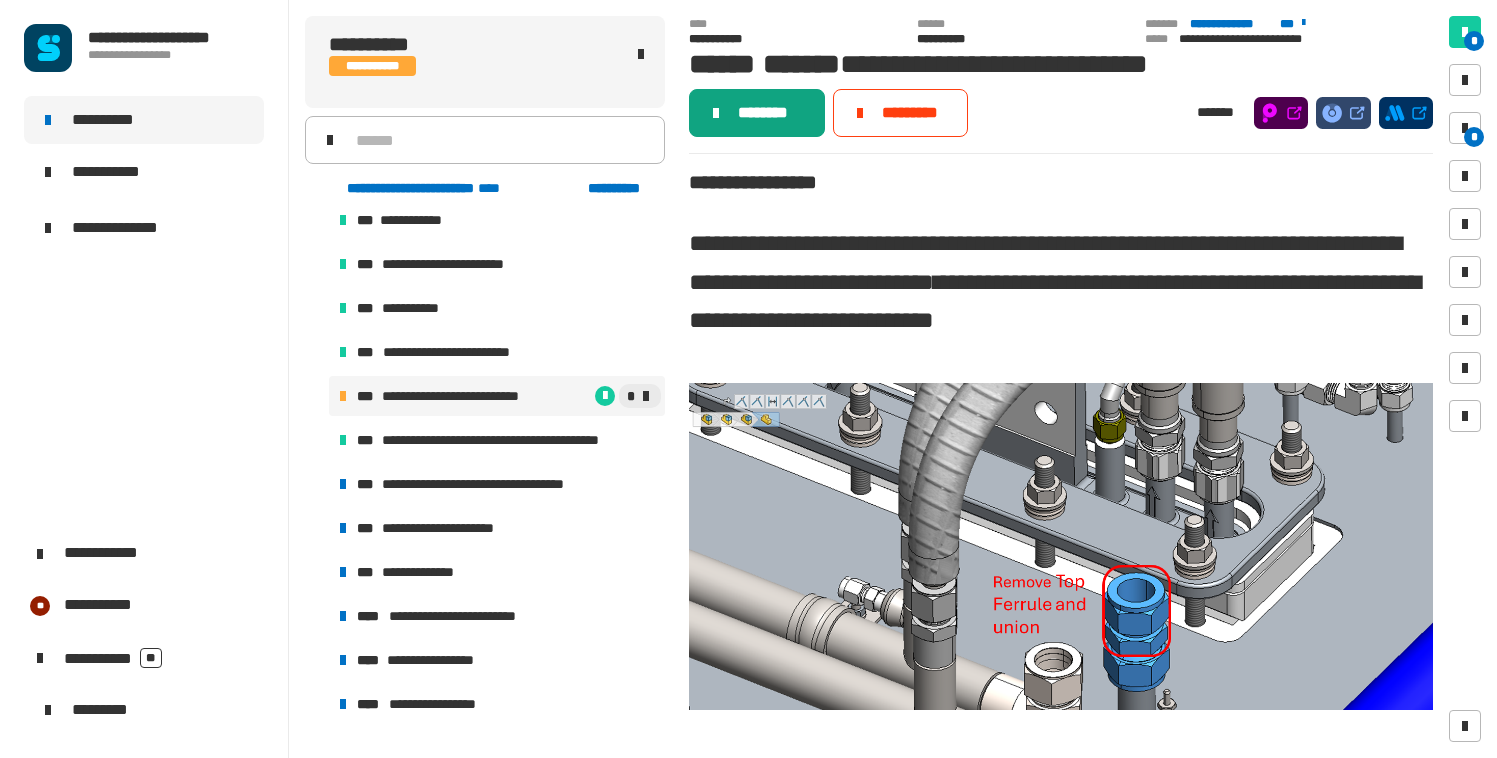 click on "********" 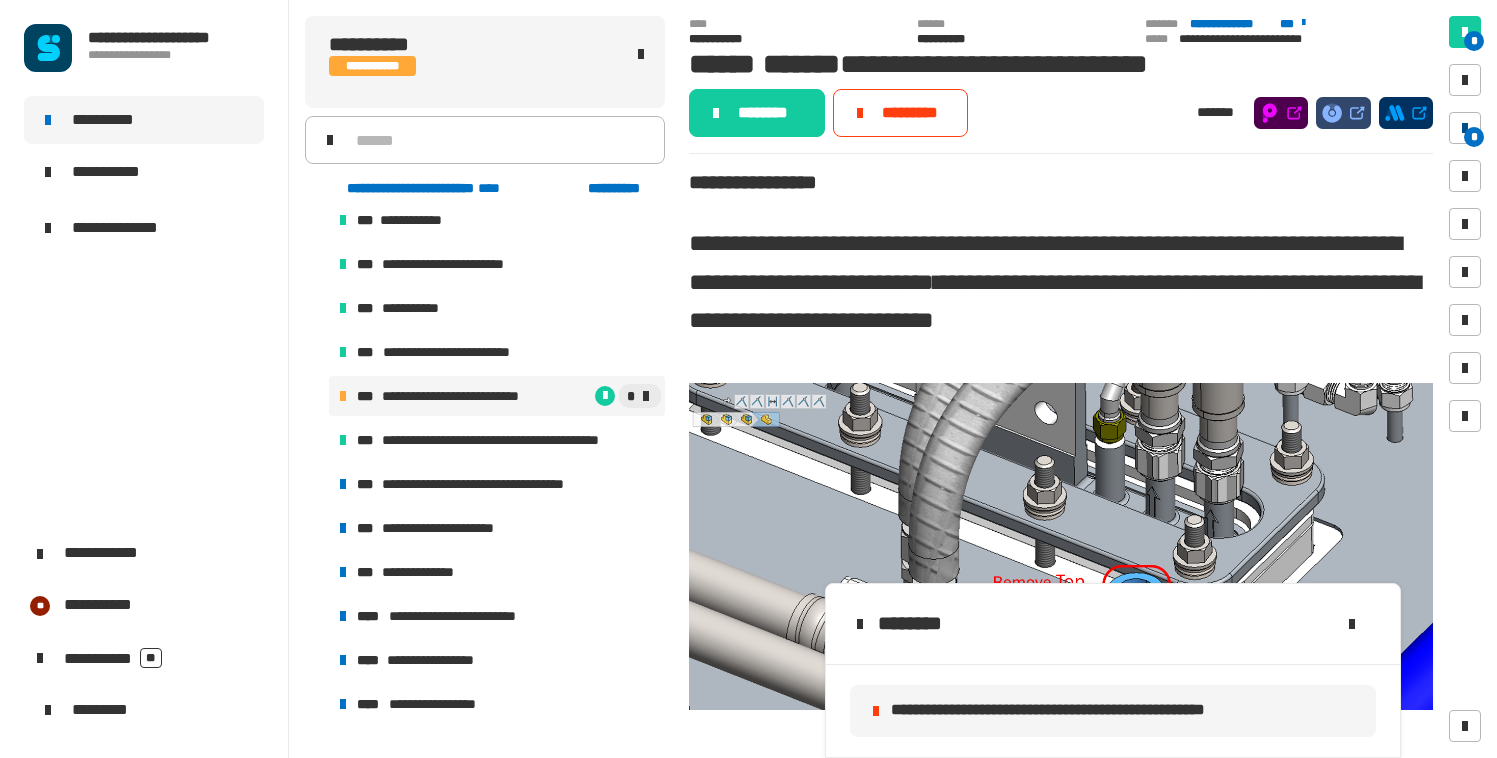 click on "*" at bounding box center [1465, 128] 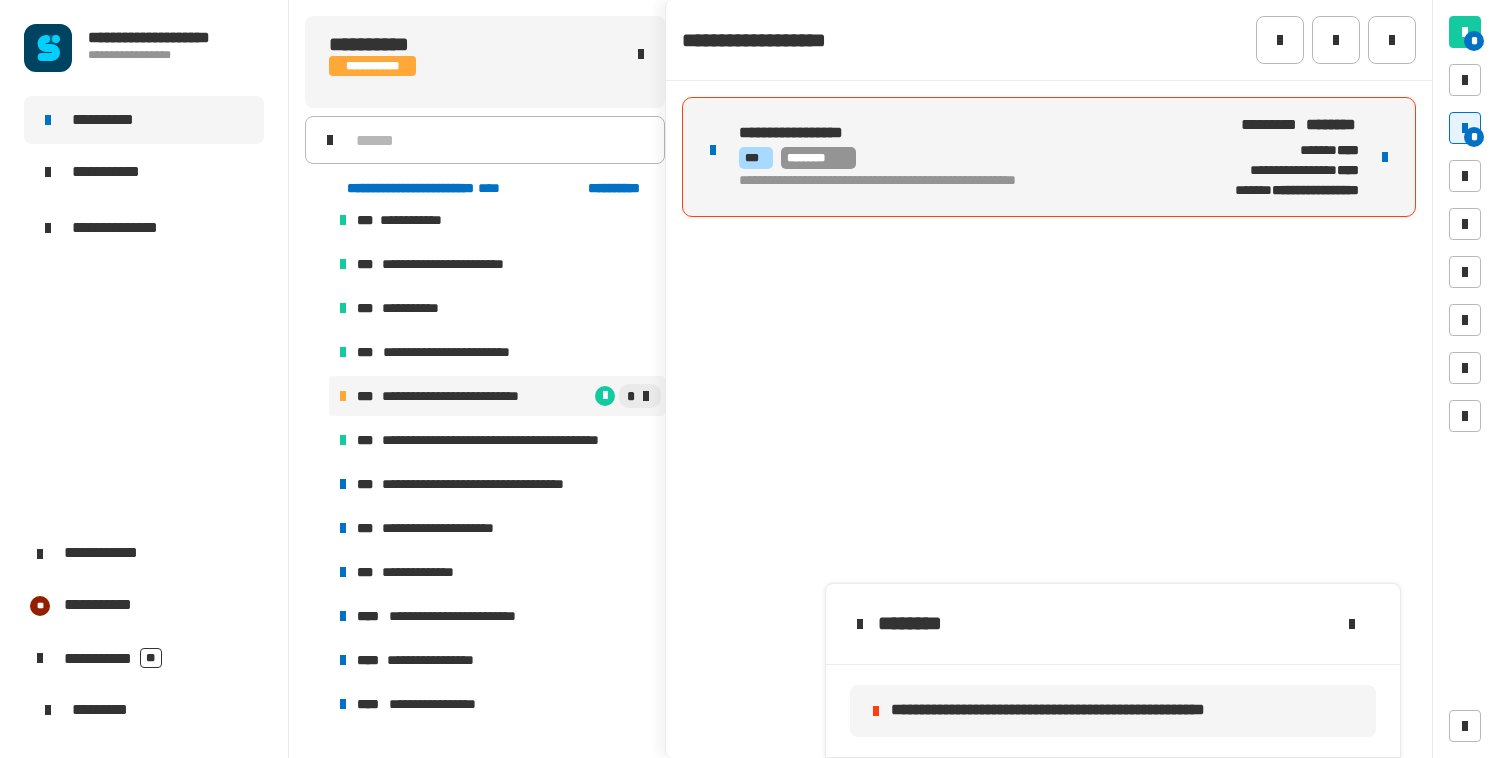 click on "*** ********" at bounding box center [959, 158] 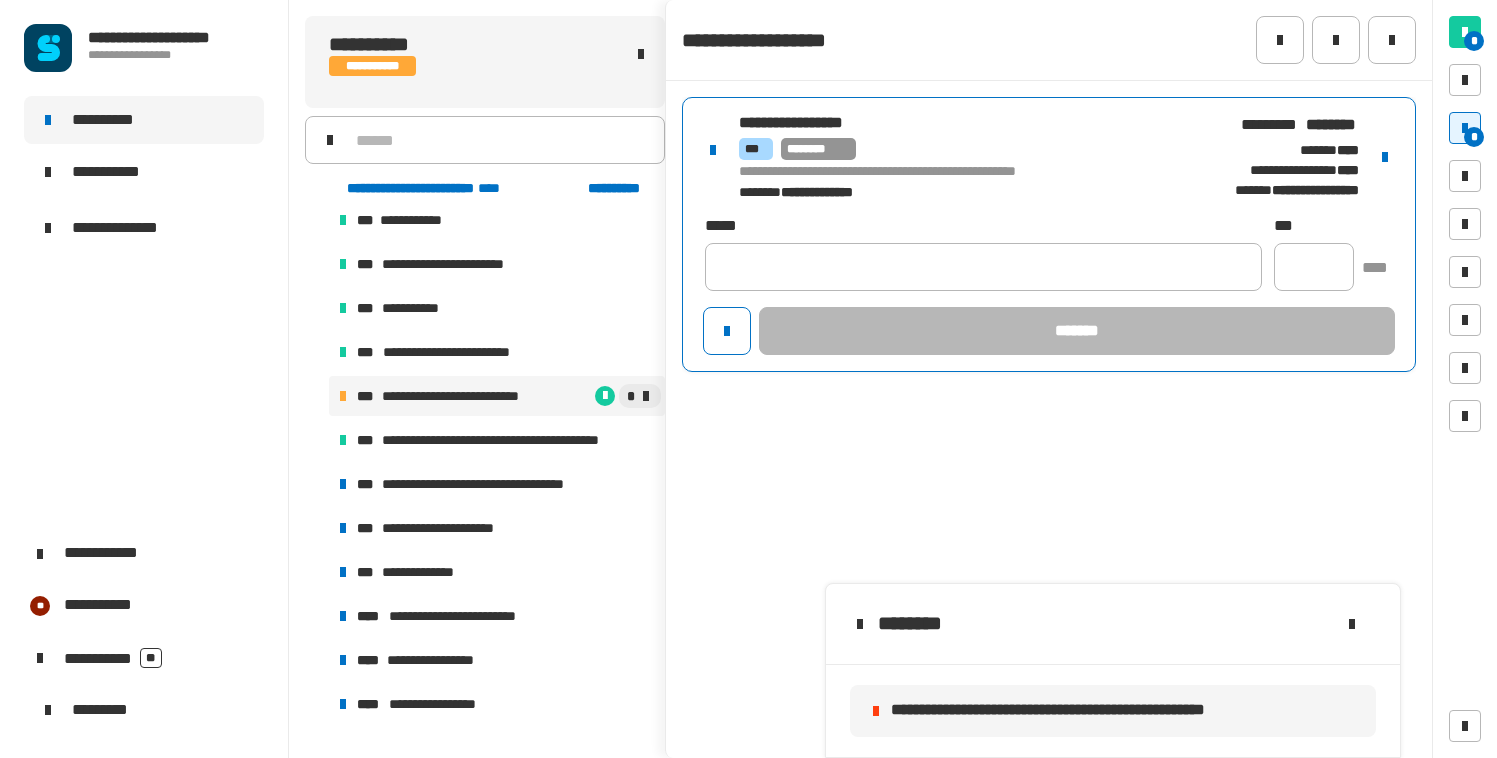 click at bounding box center (1385, 157) 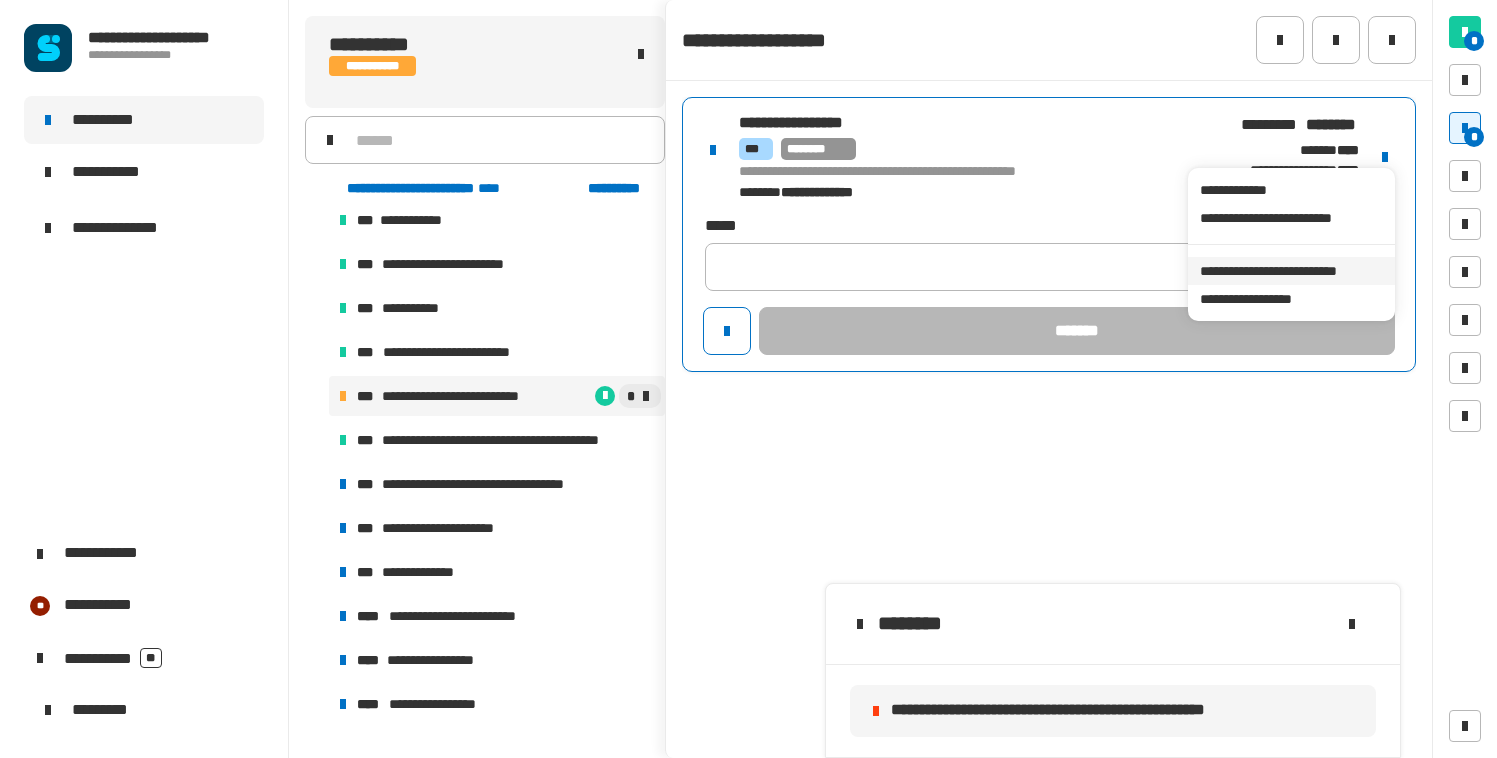 click on "**********" at bounding box center (1291, 271) 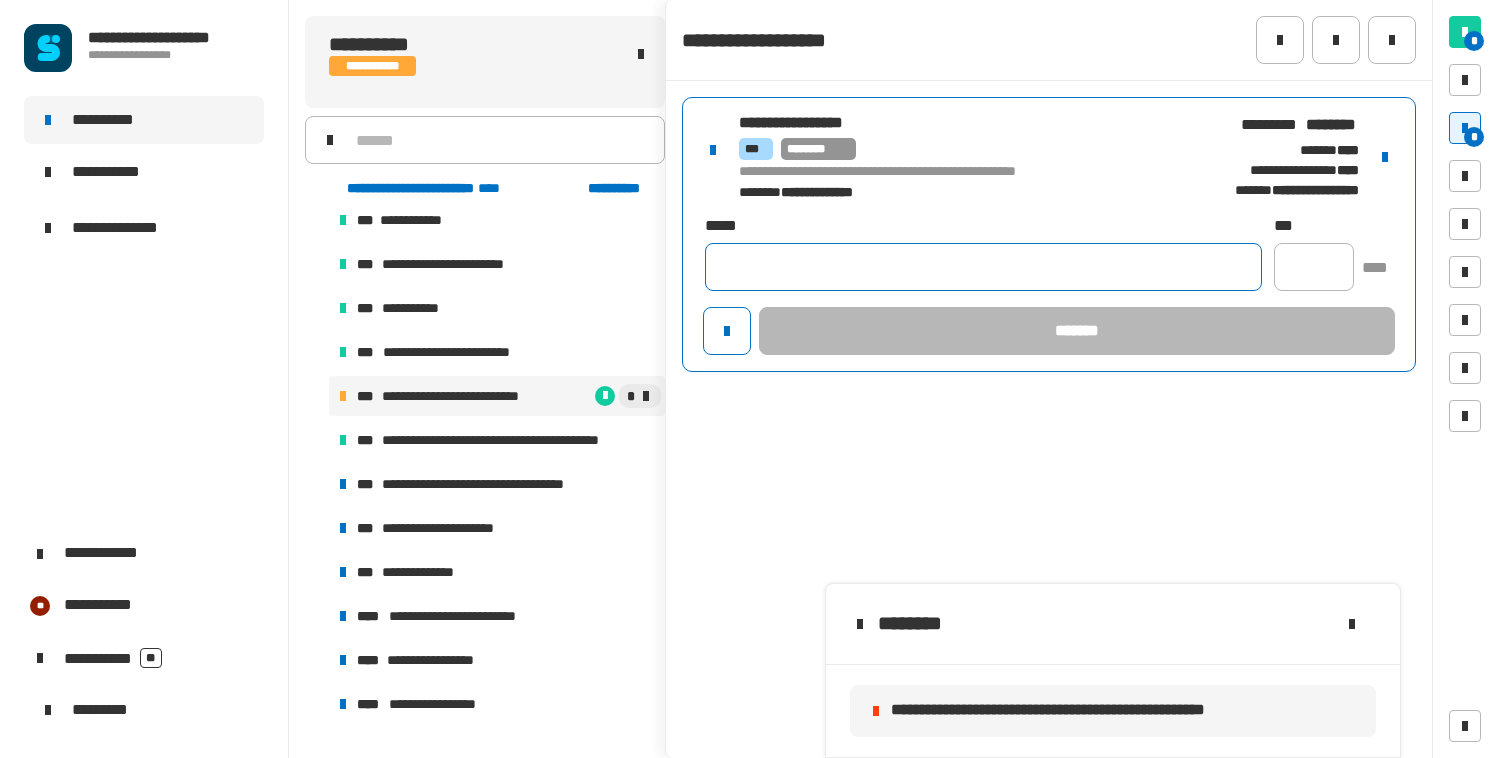 paste on "**********" 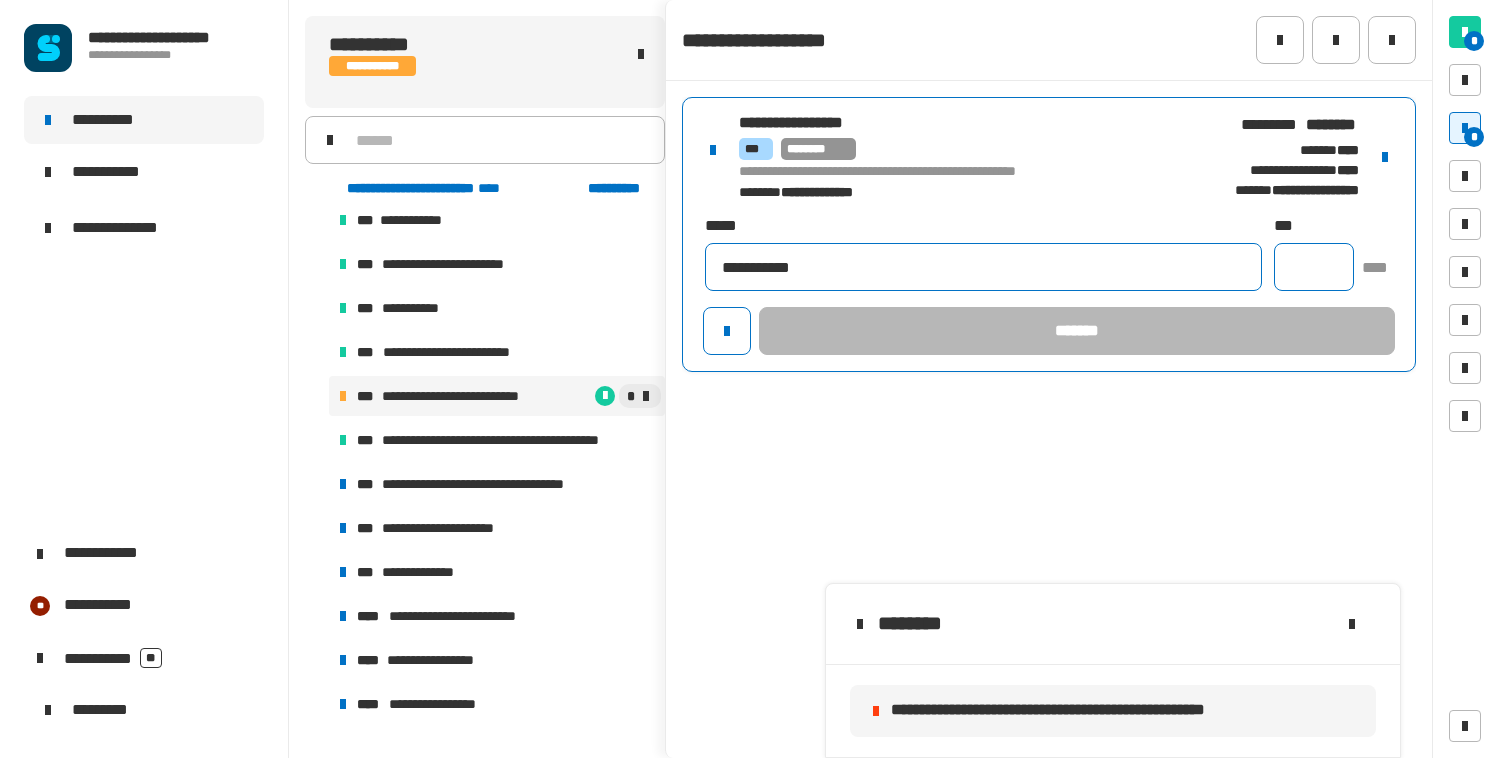 type on "**********" 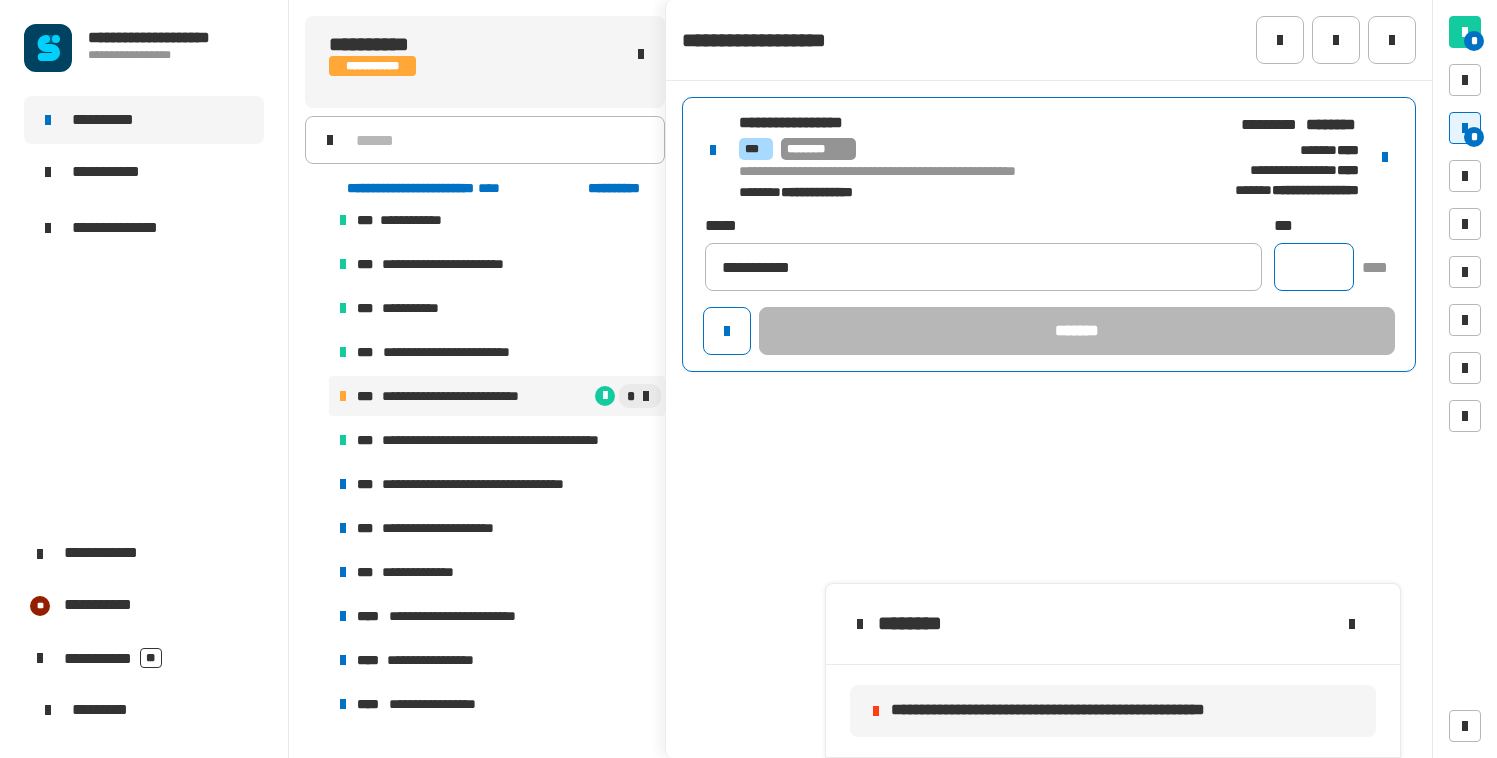 click 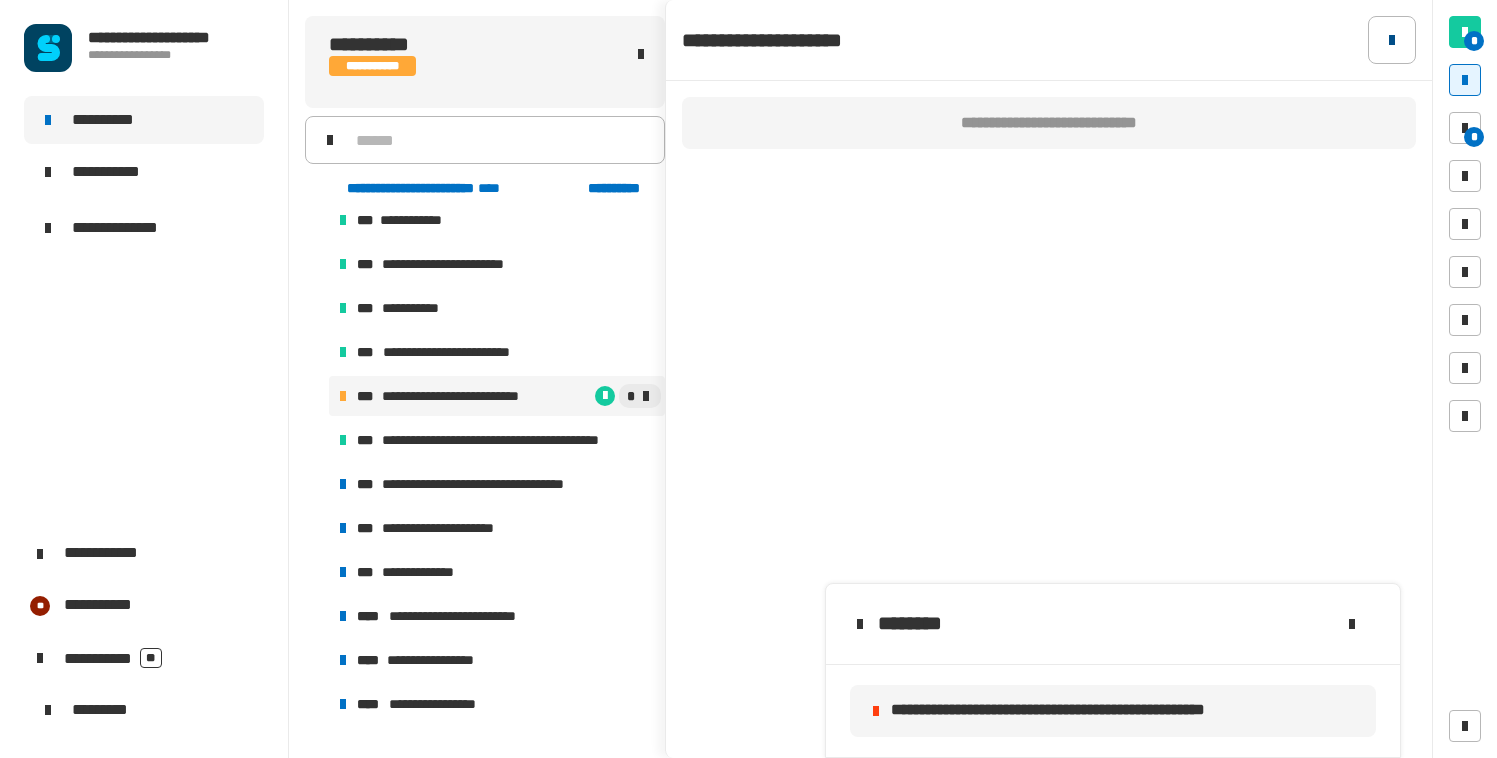 click 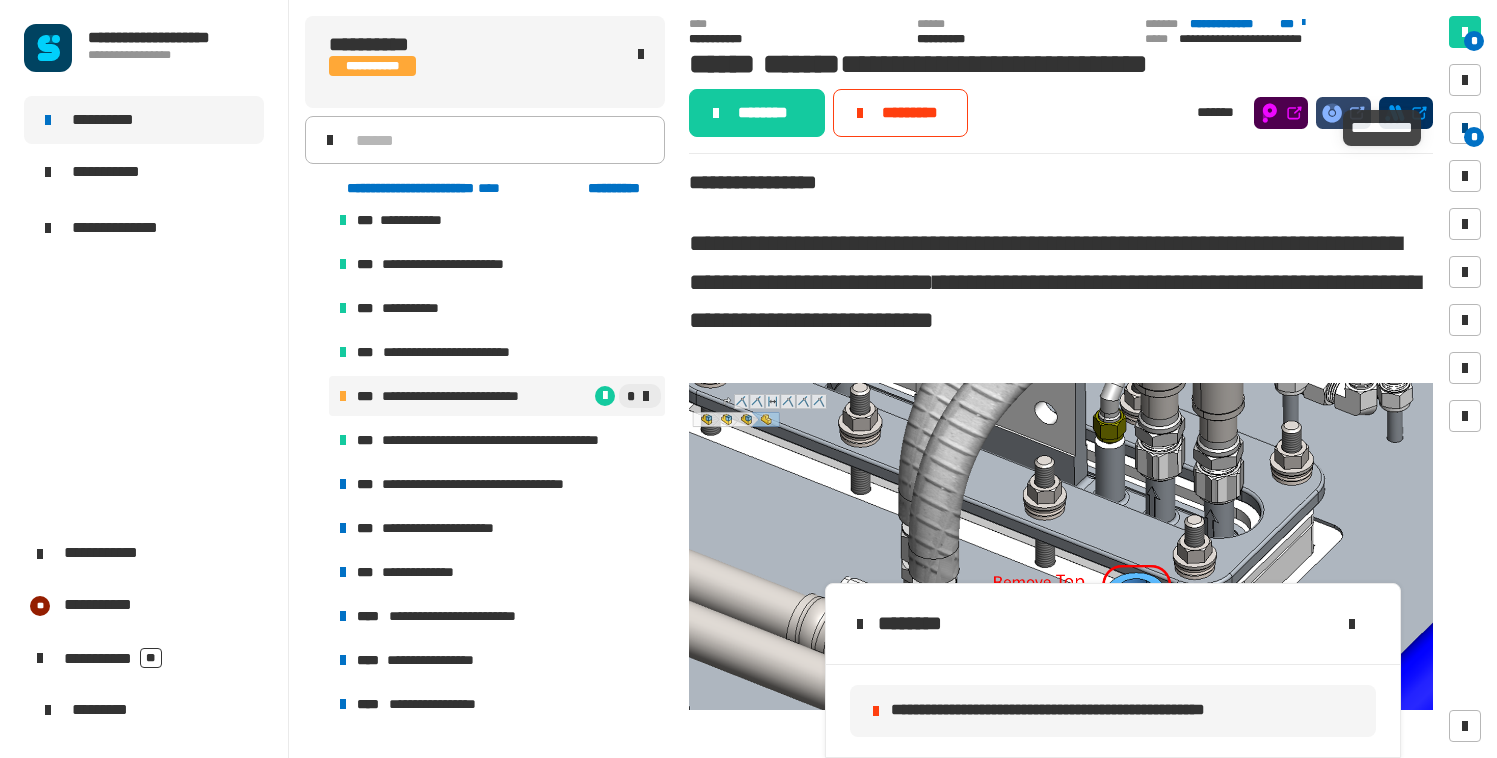click on "*" at bounding box center [1474, 137] 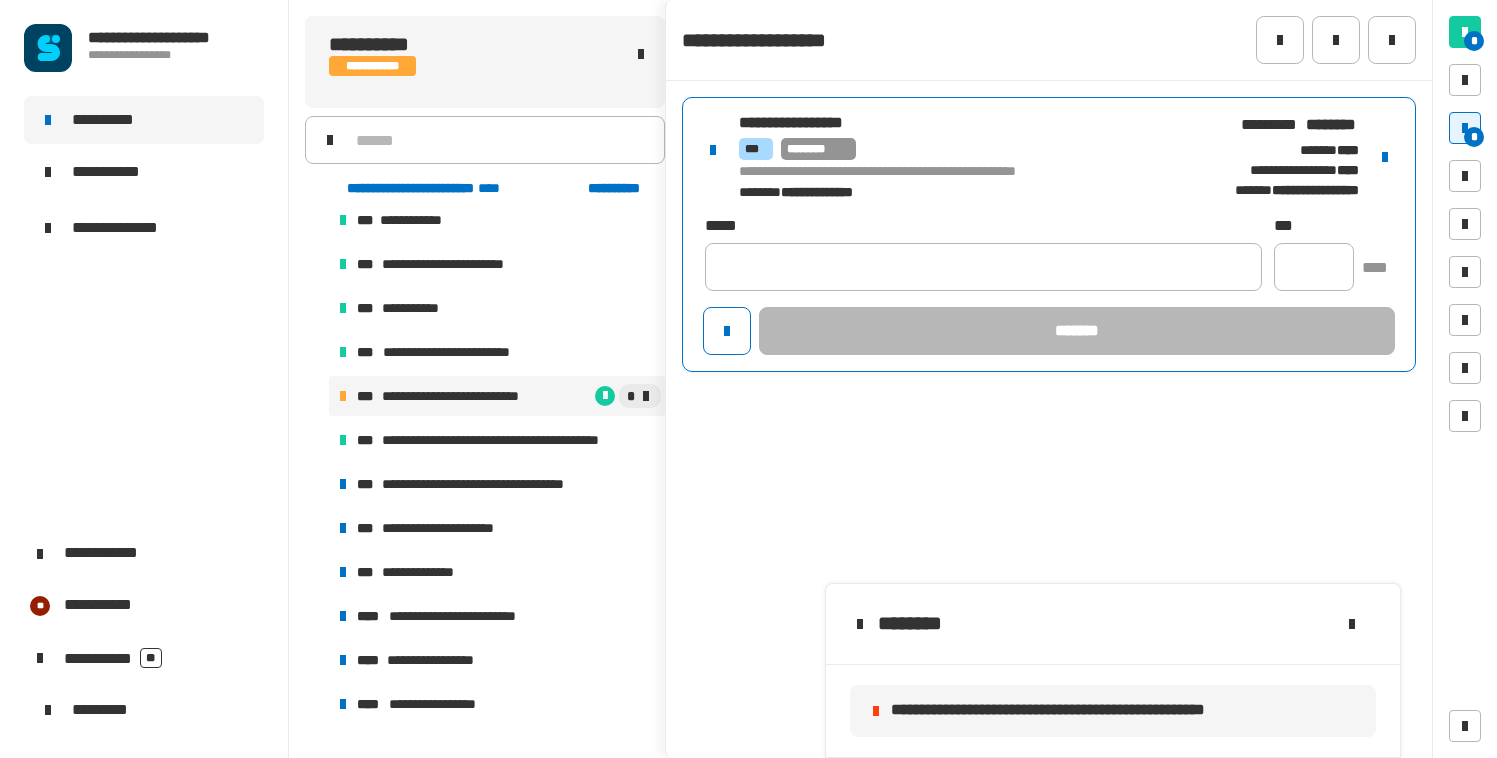 click on "*** ********" at bounding box center [959, 149] 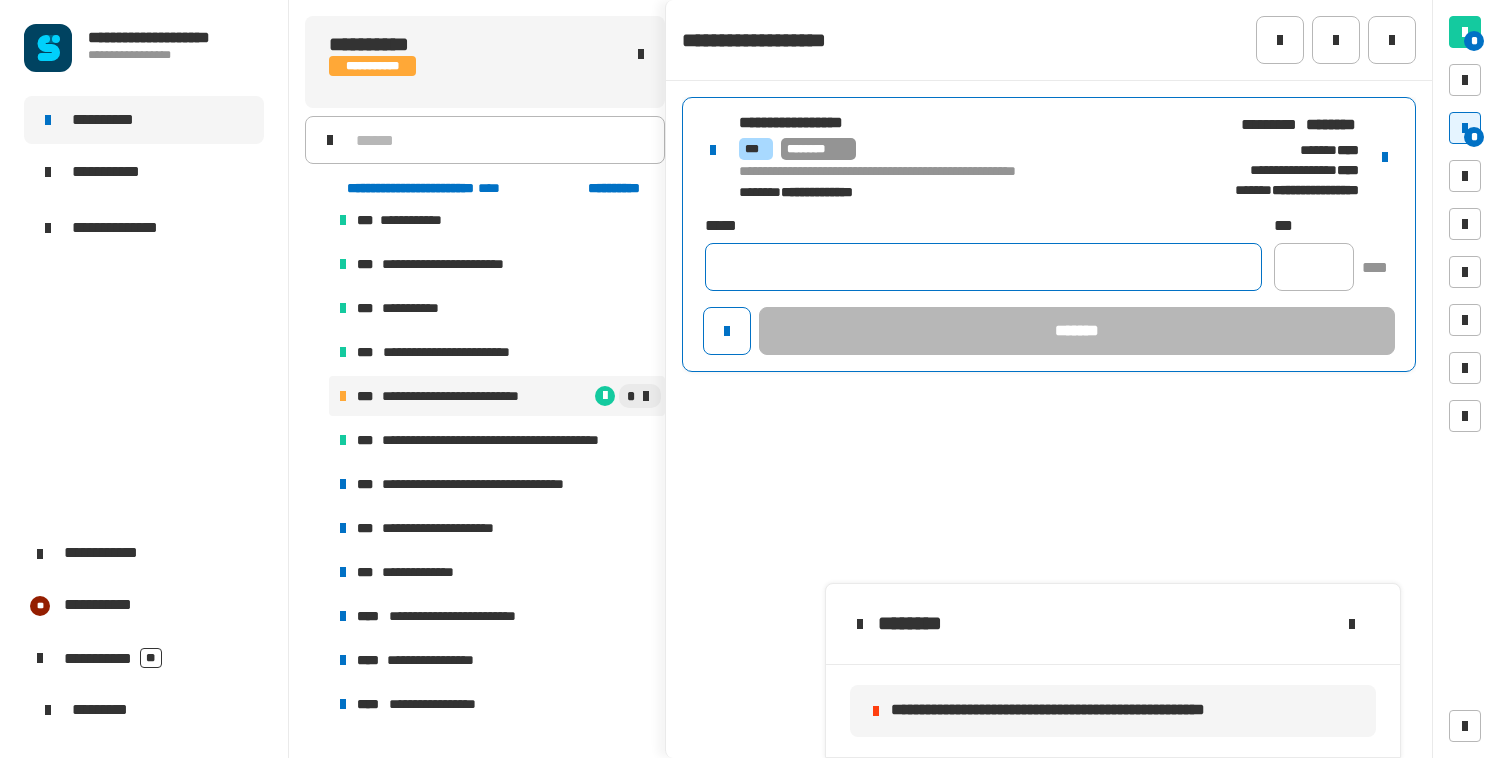paste on "**********" 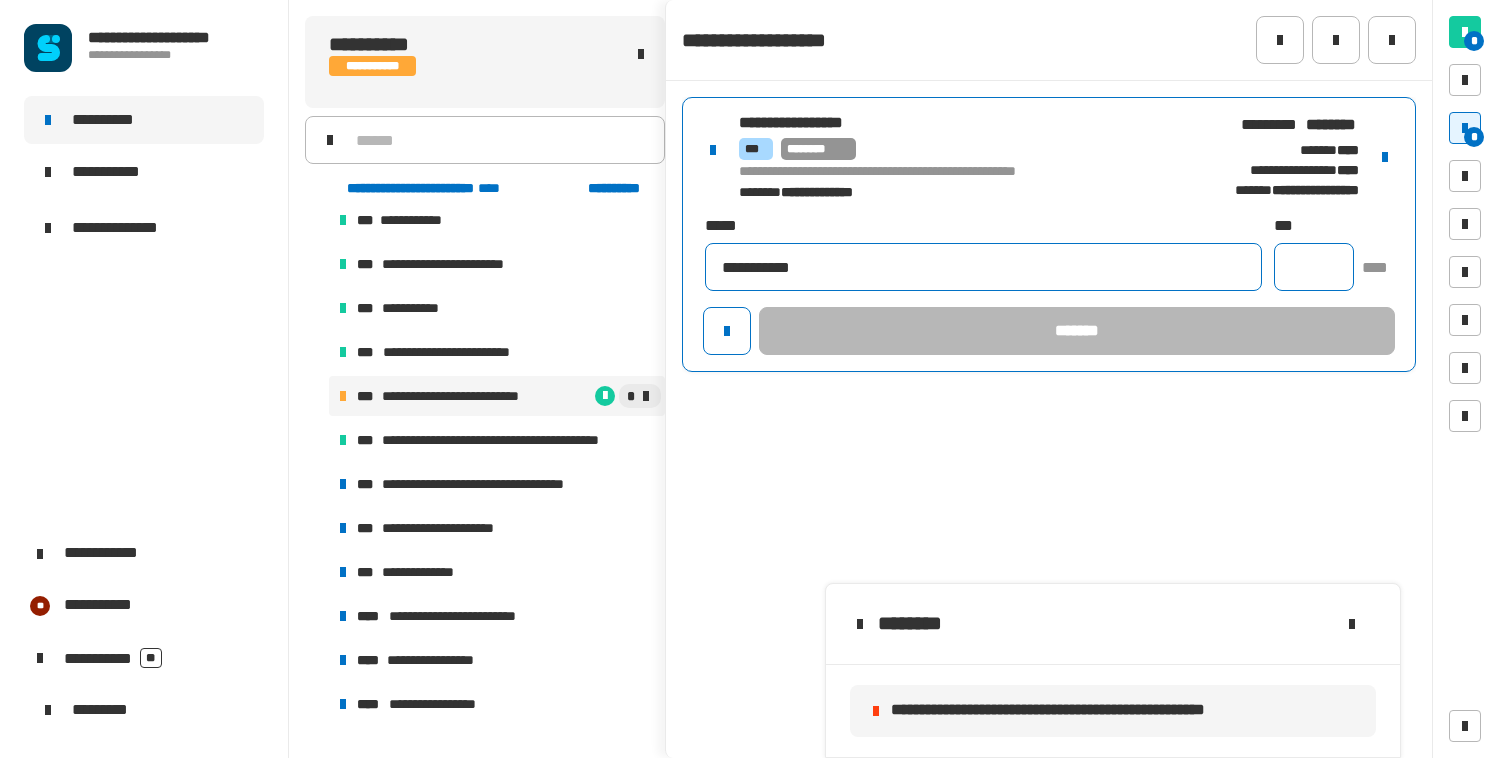 type on "**********" 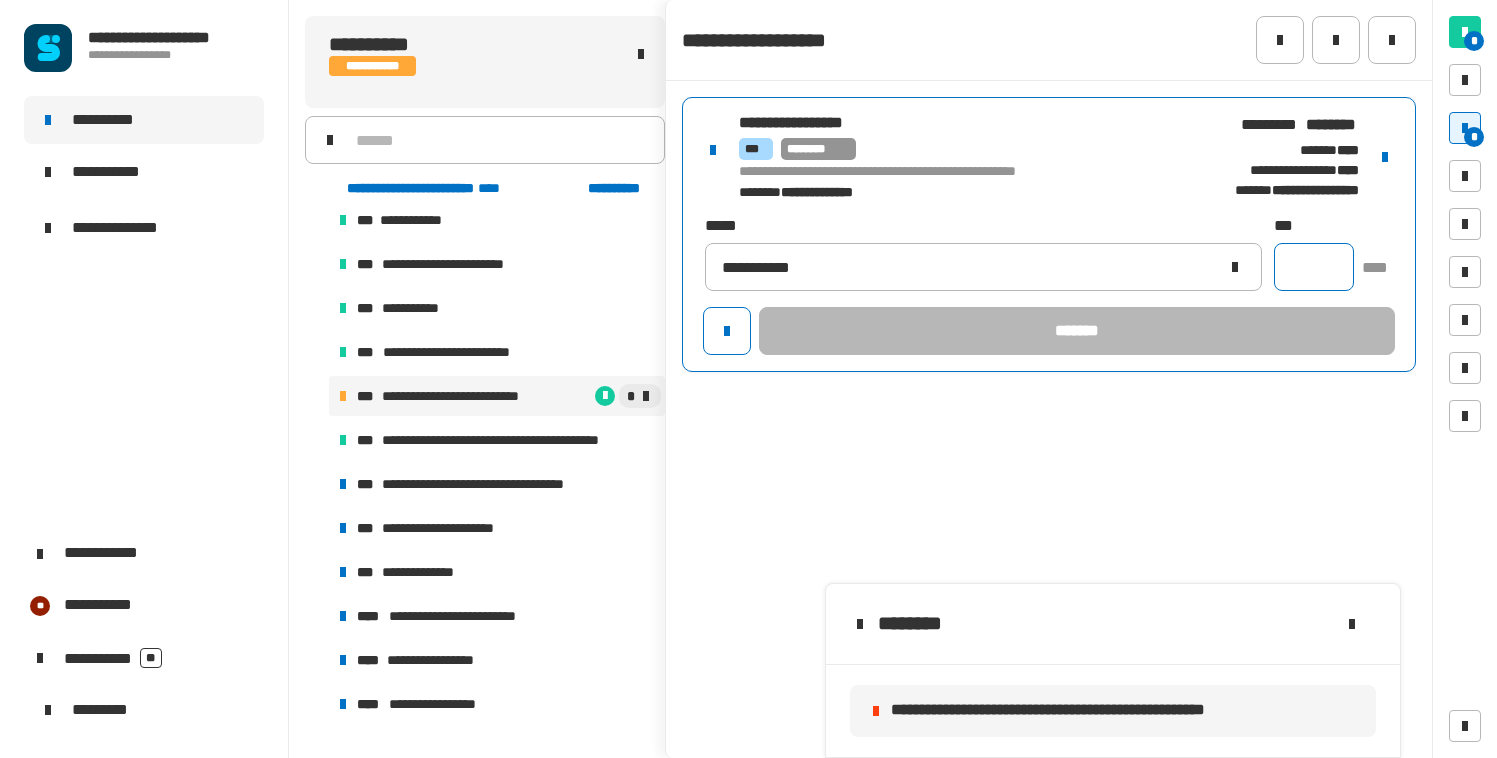 click 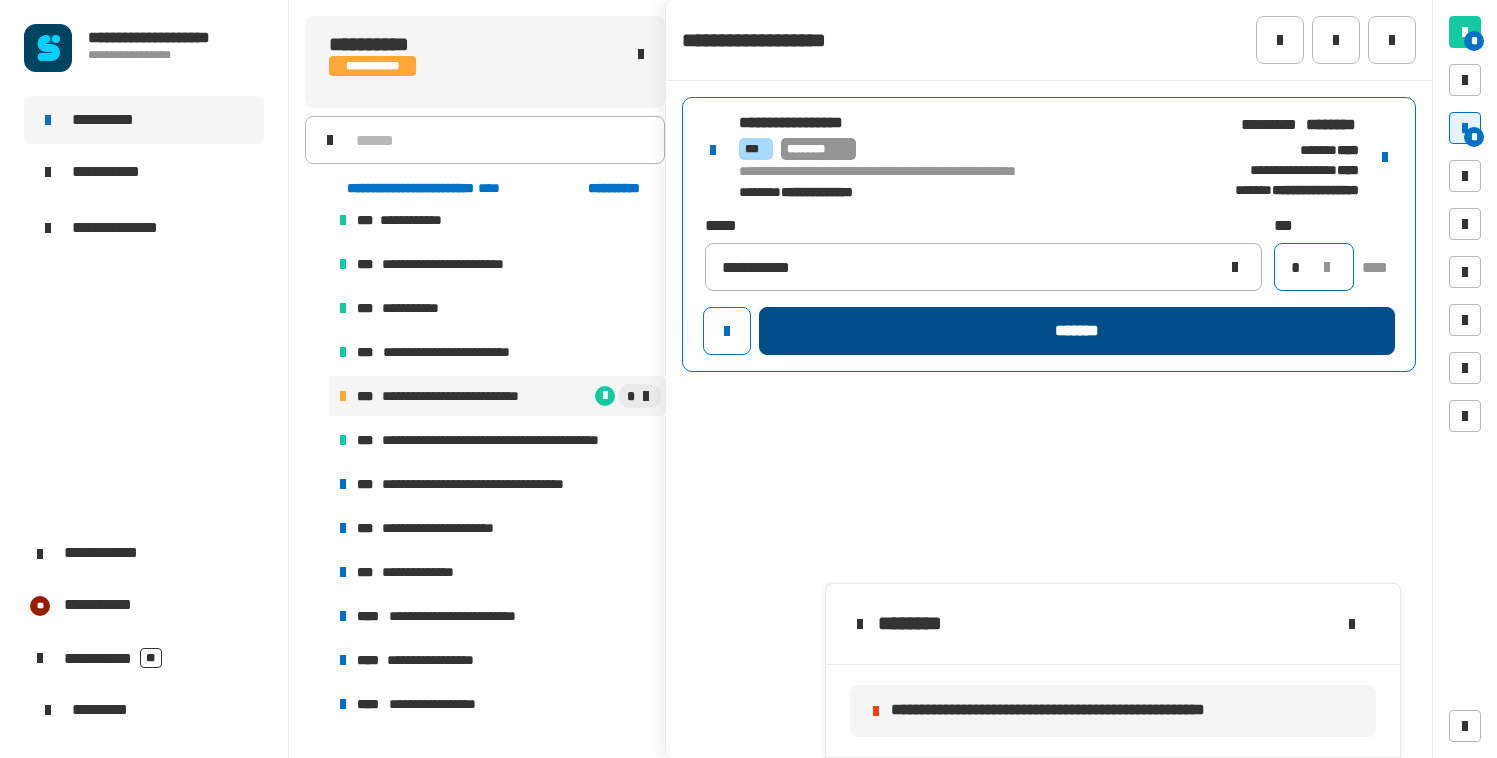 type on "*" 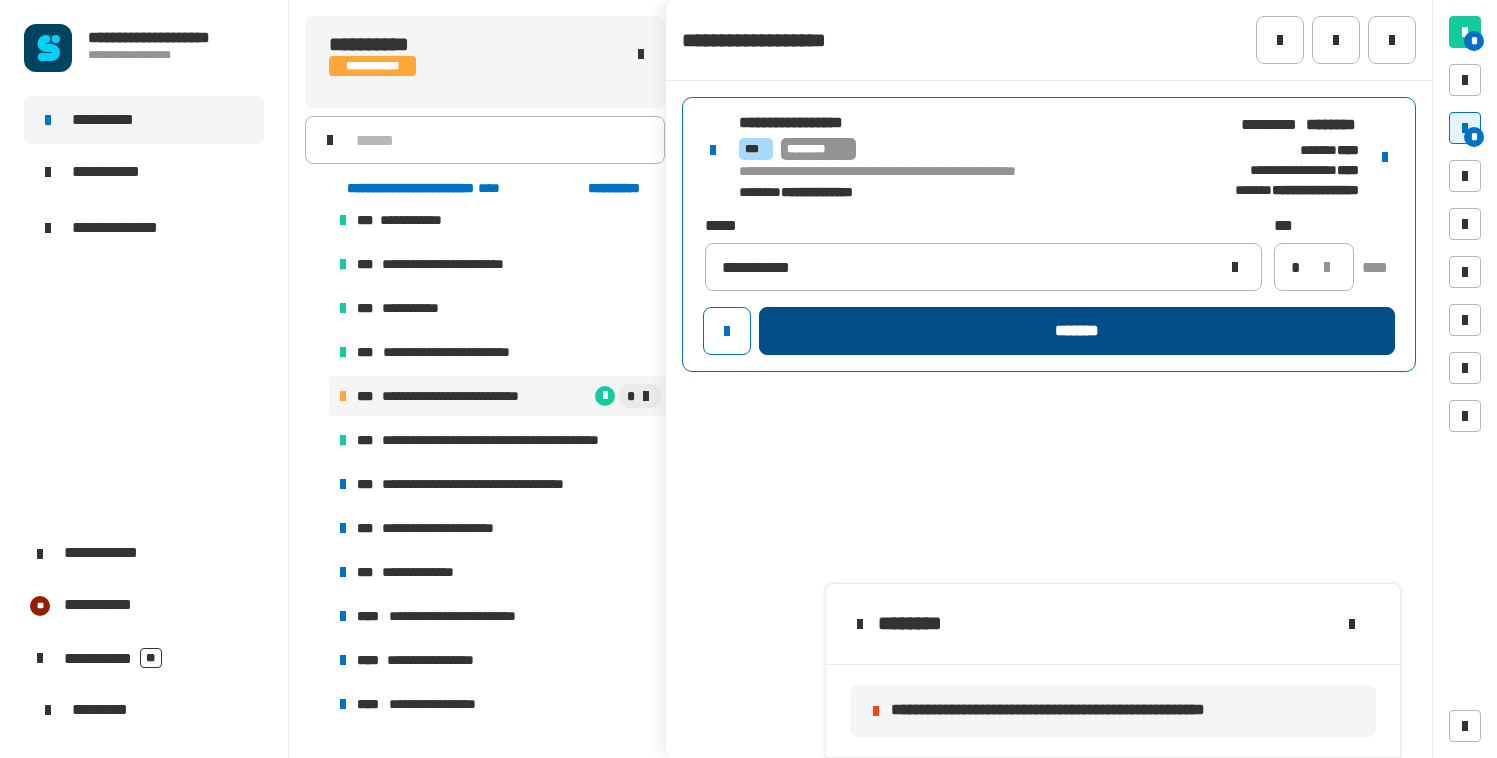 click on "*******" 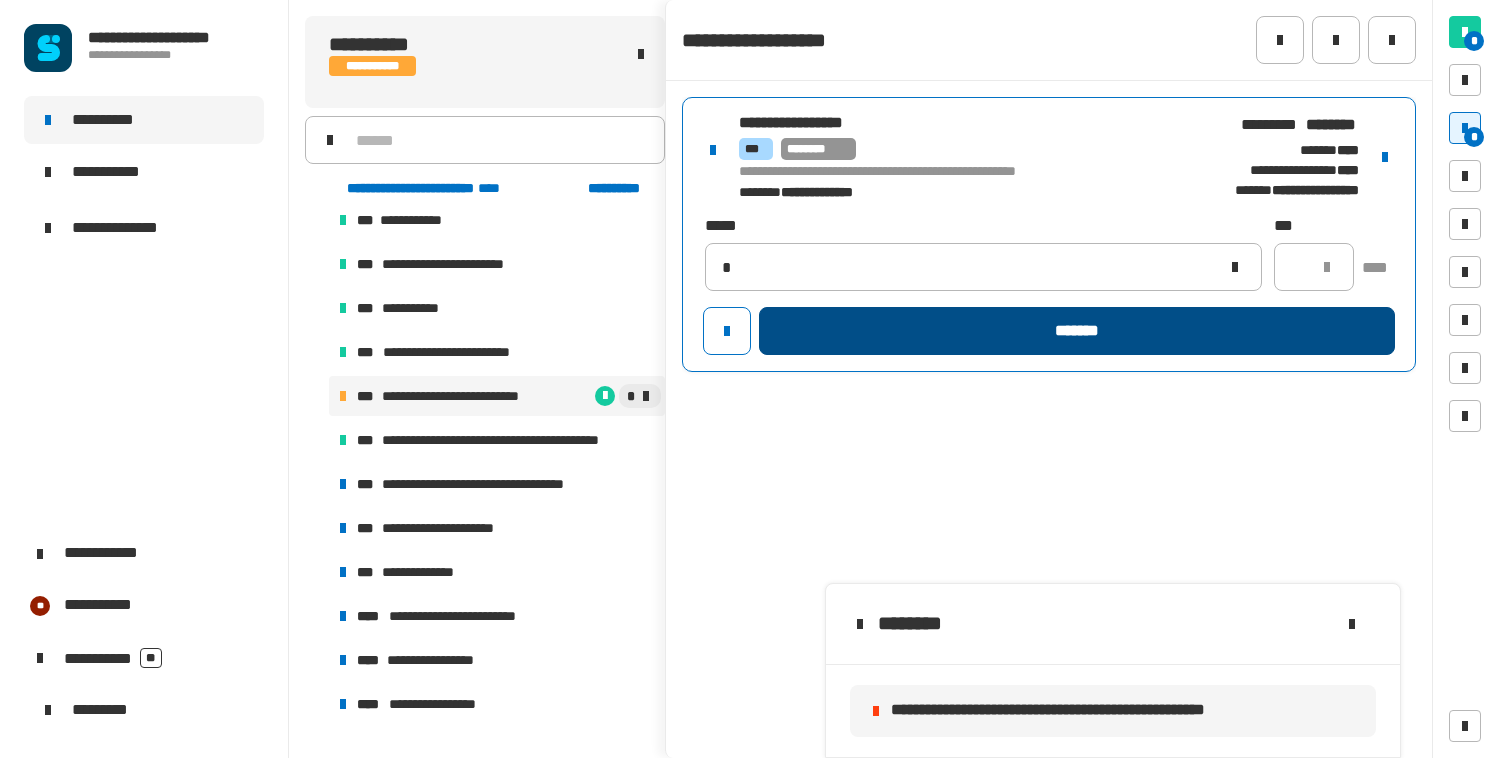 type 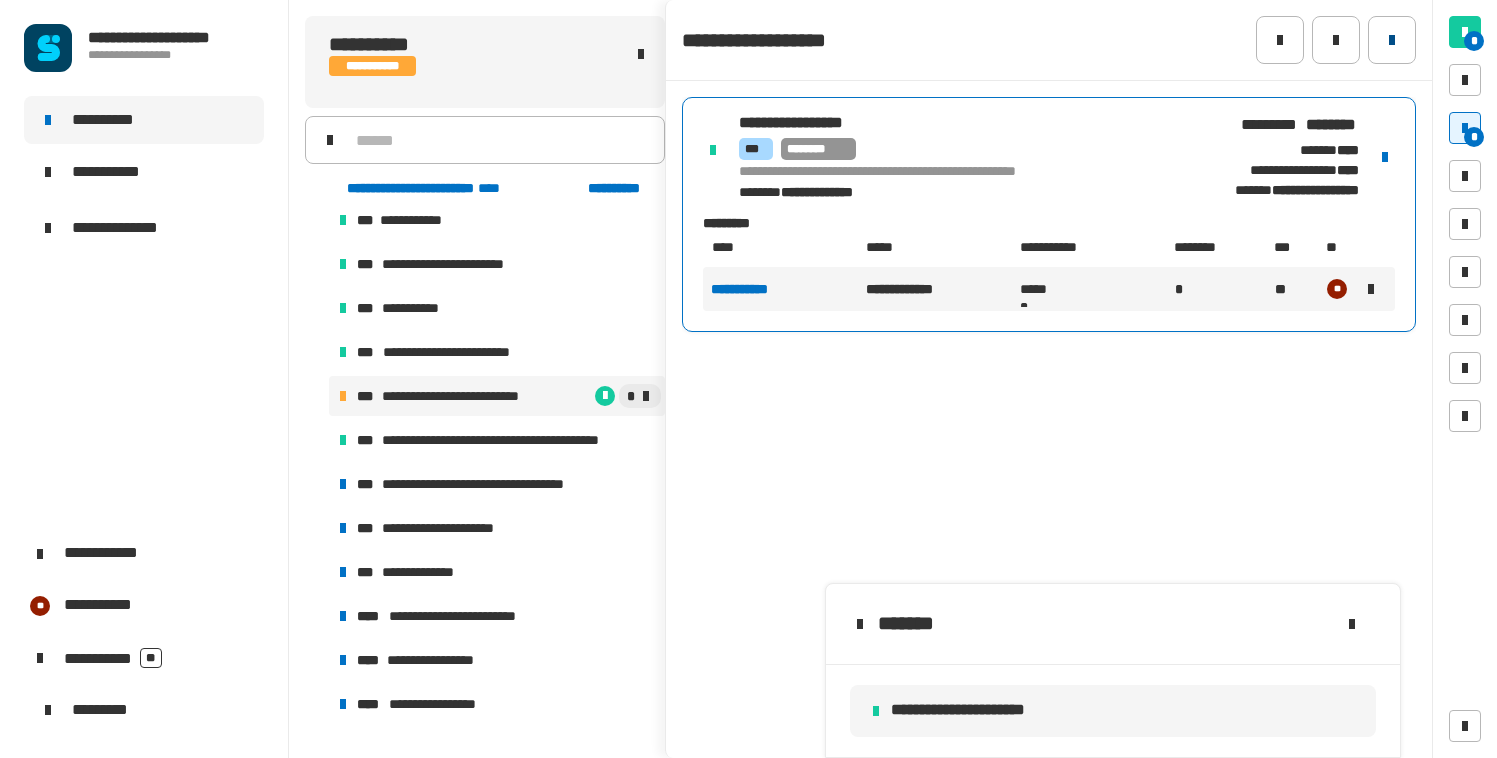 click 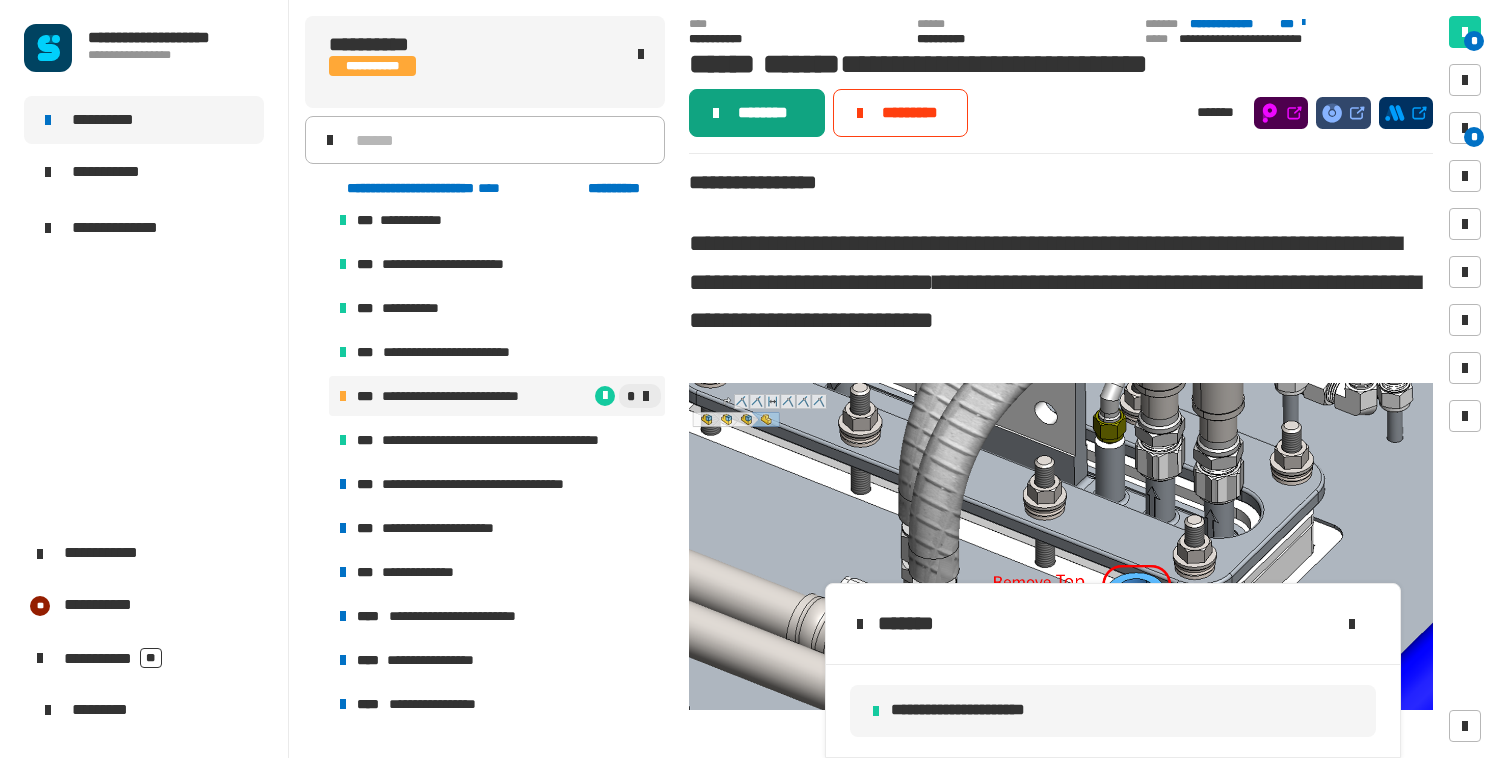 click on "********" 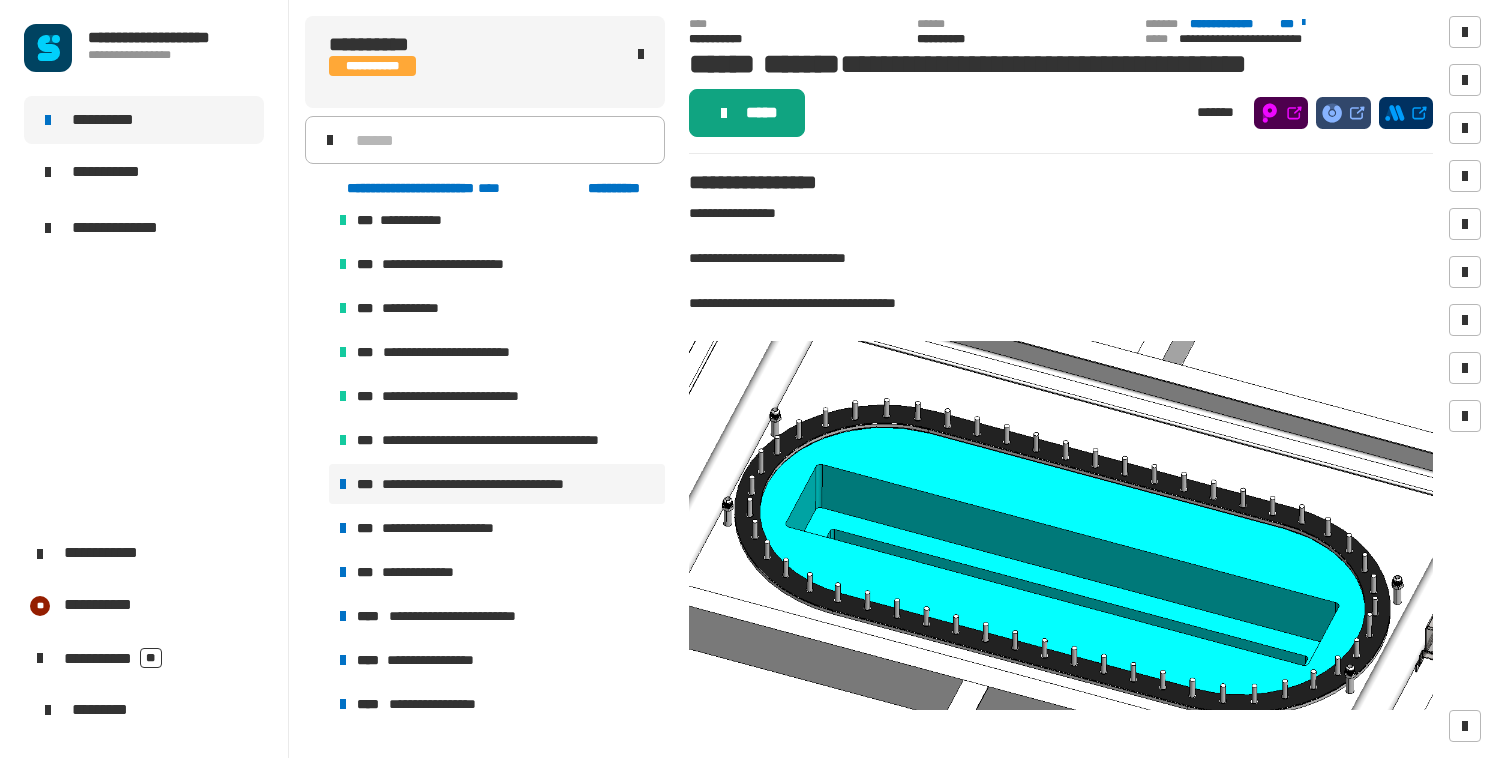 click on "*****" 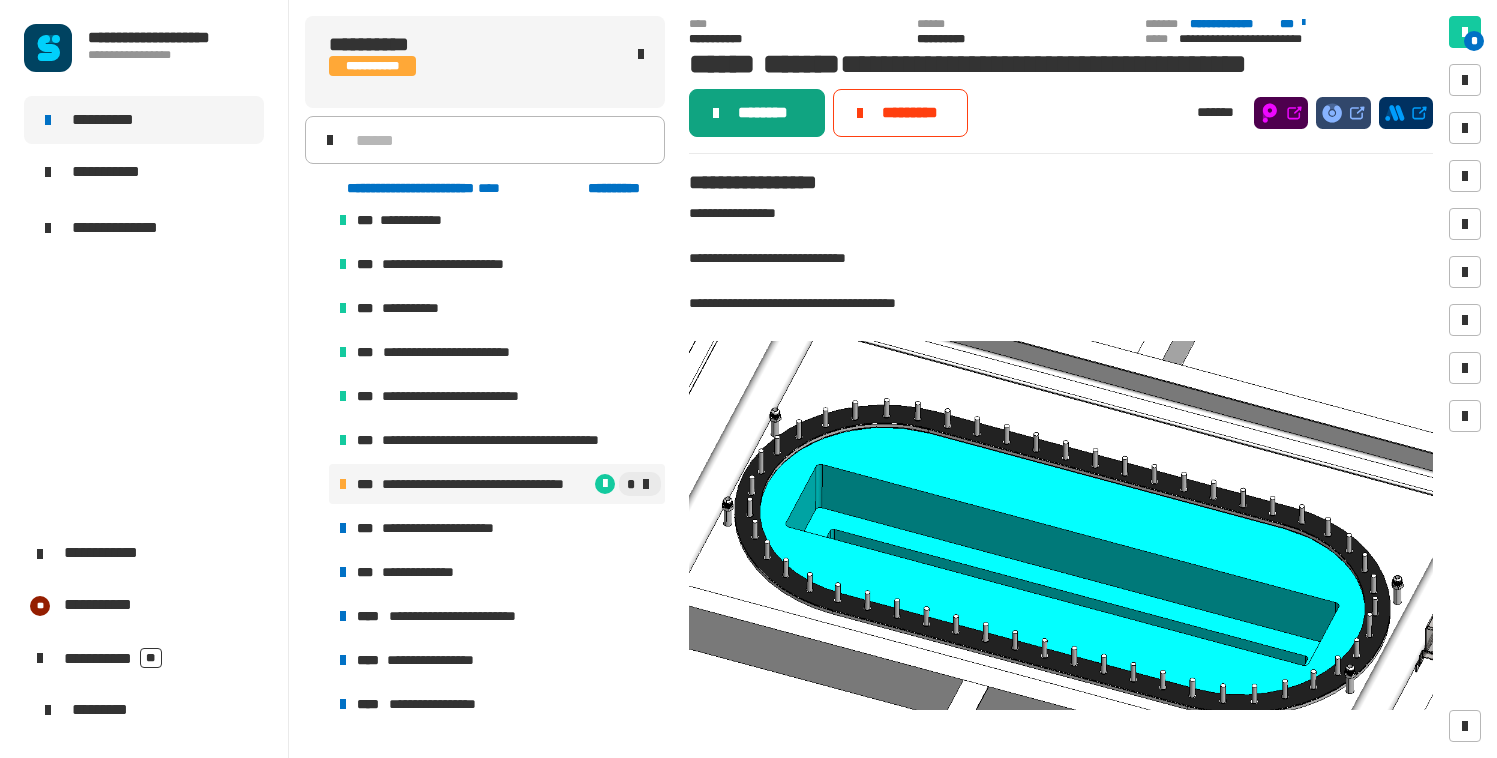 click on "********" 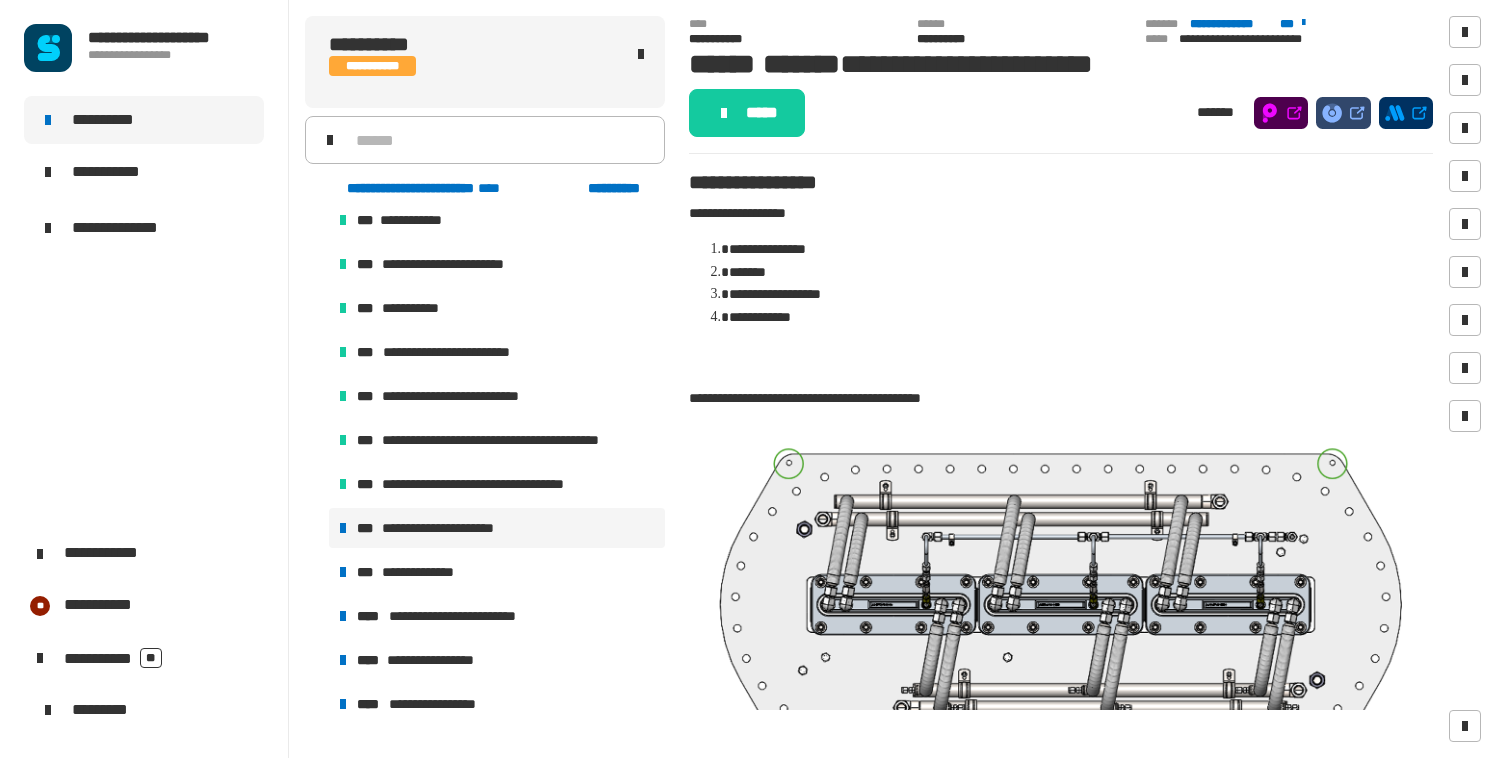 click on "This is a sample text with some PII like john.doe@example.com and 123 Main St." 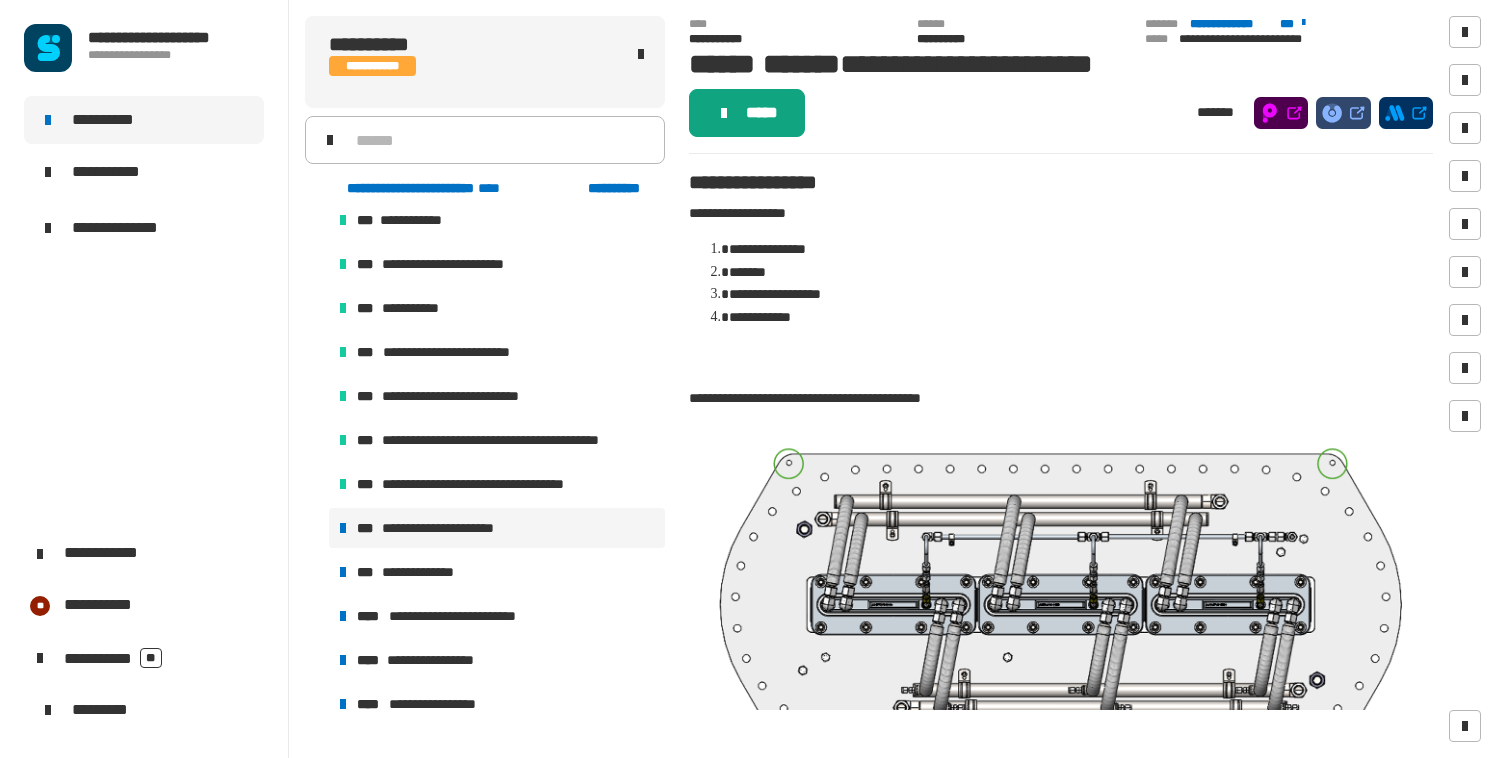 click on "*****" 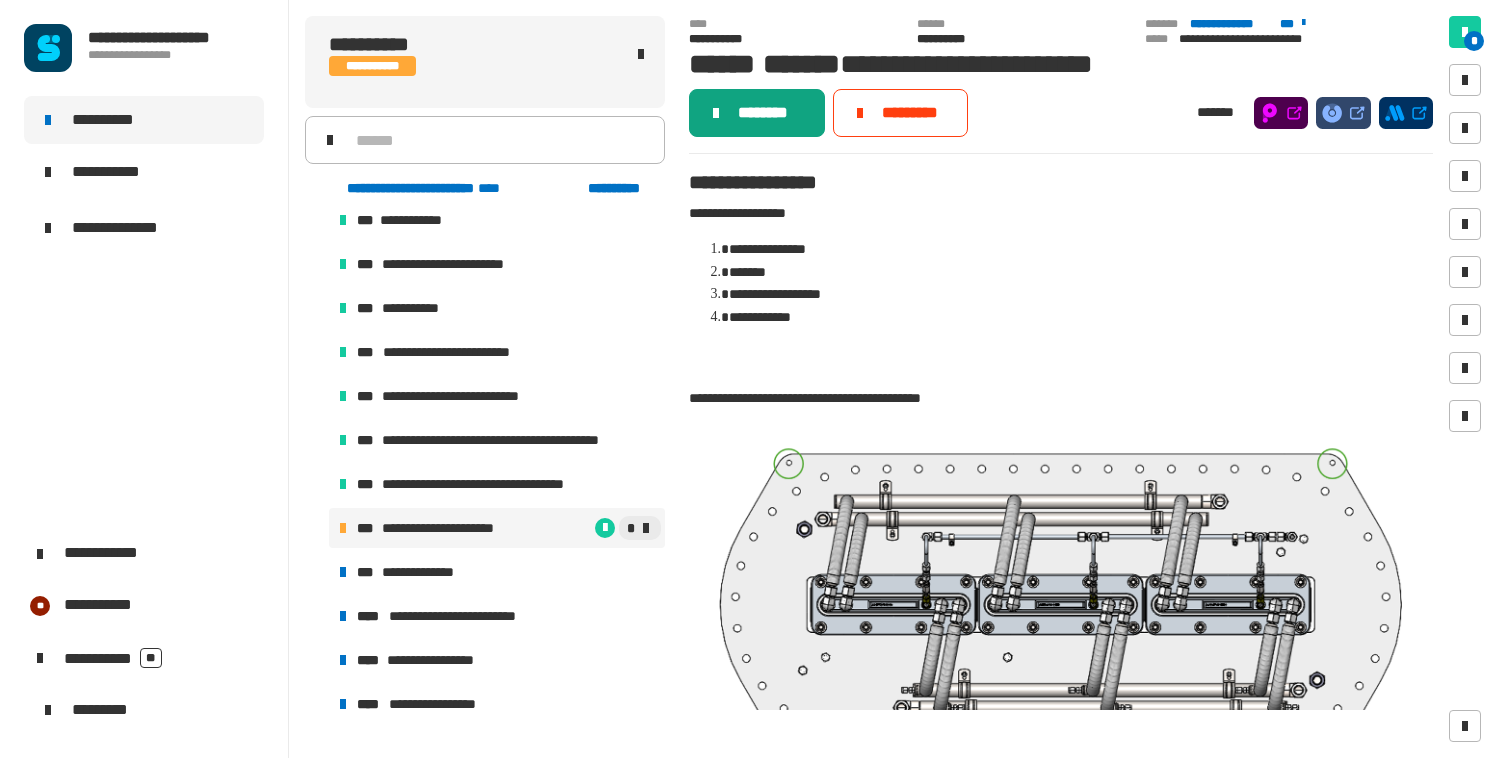 click on "********" 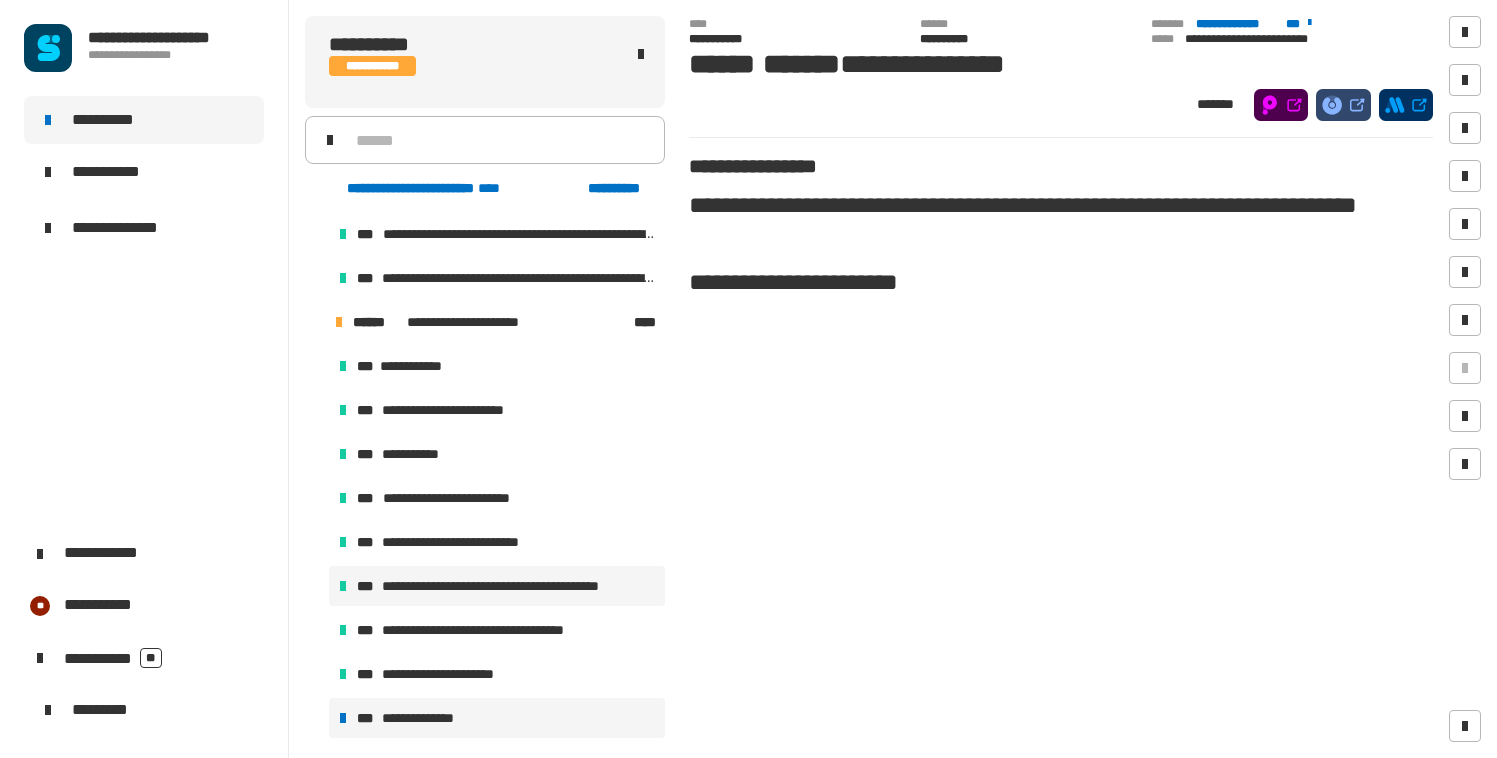 scroll, scrollTop: 1256, scrollLeft: 0, axis: vertical 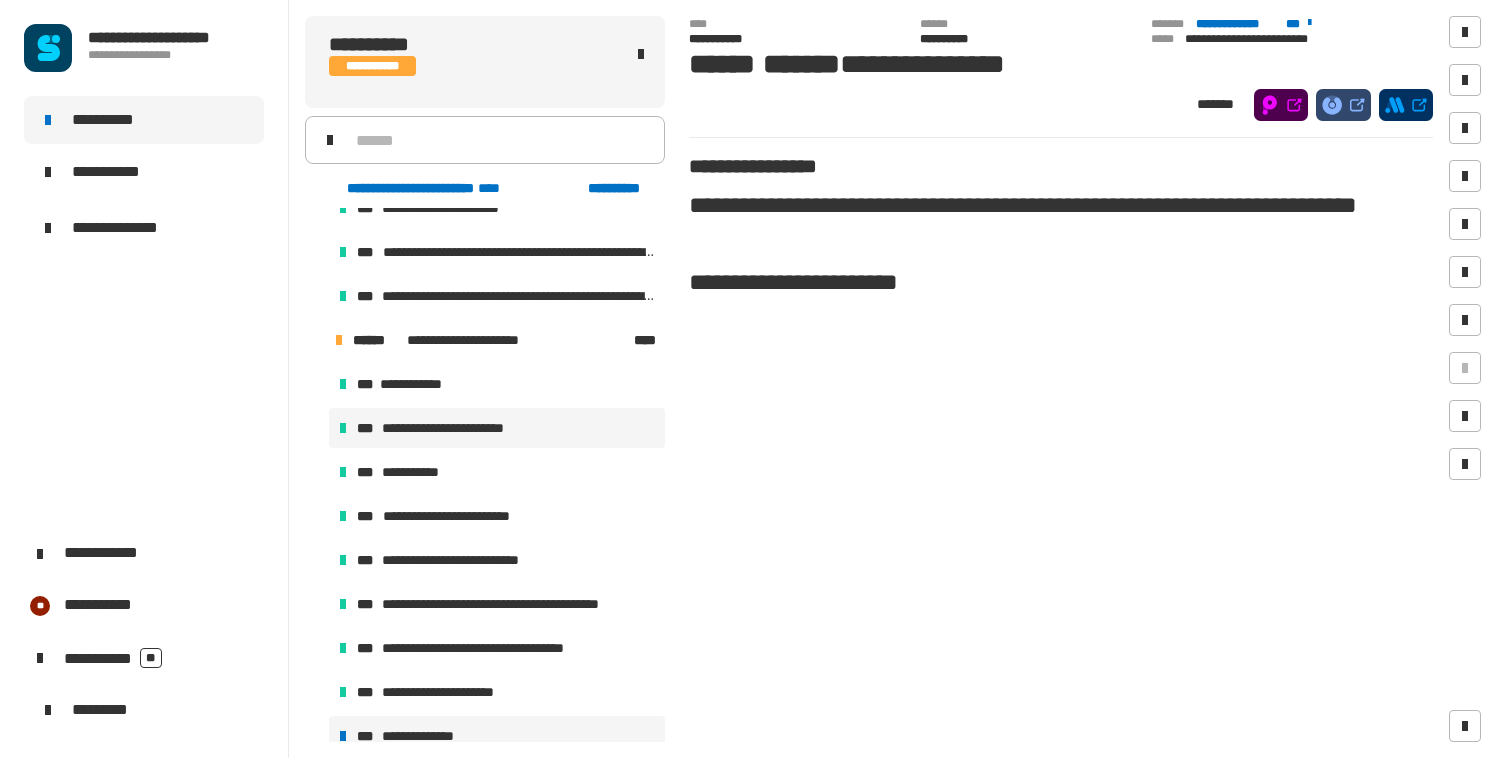 click on "**********" at bounding box center (453, 428) 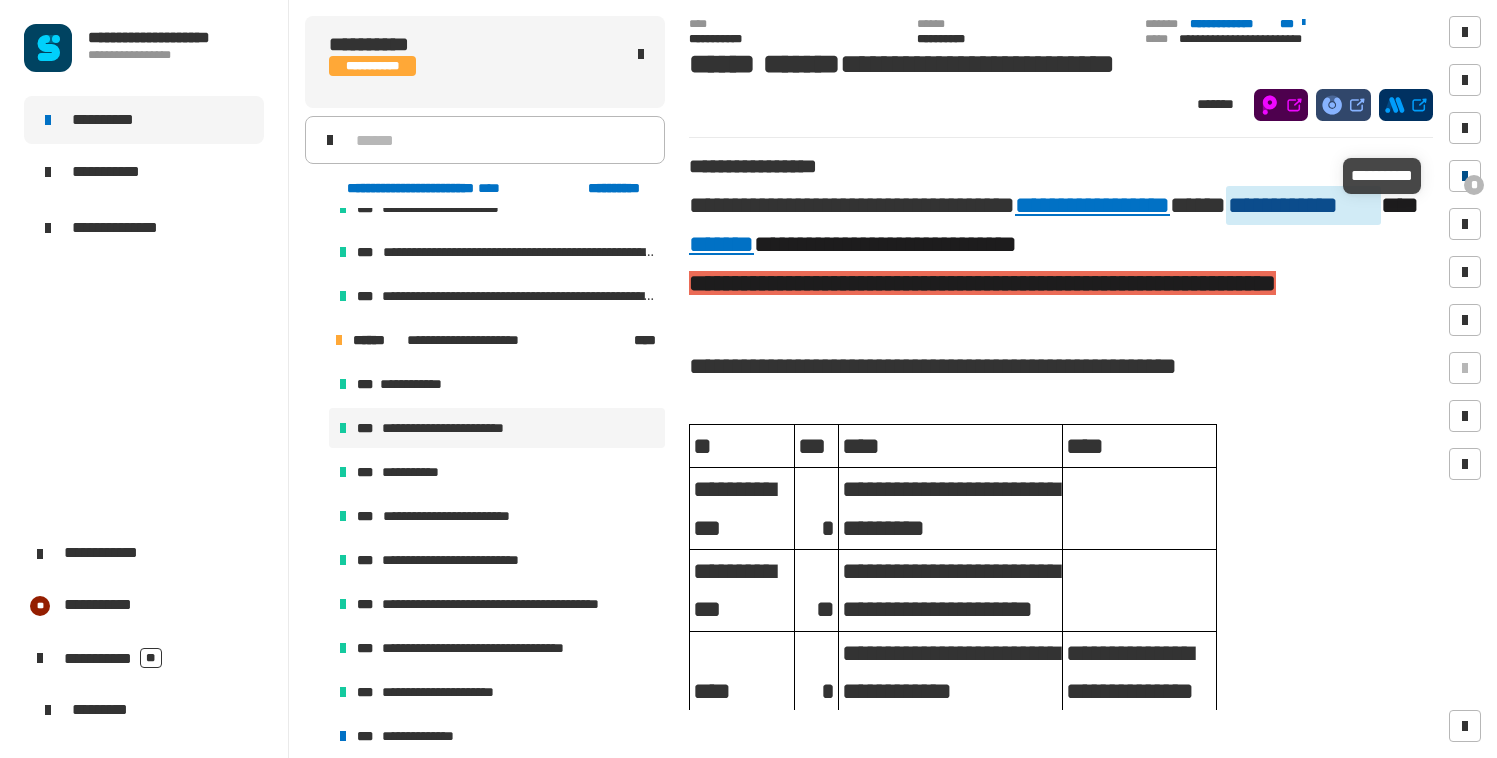 click on "*" at bounding box center (1465, 176) 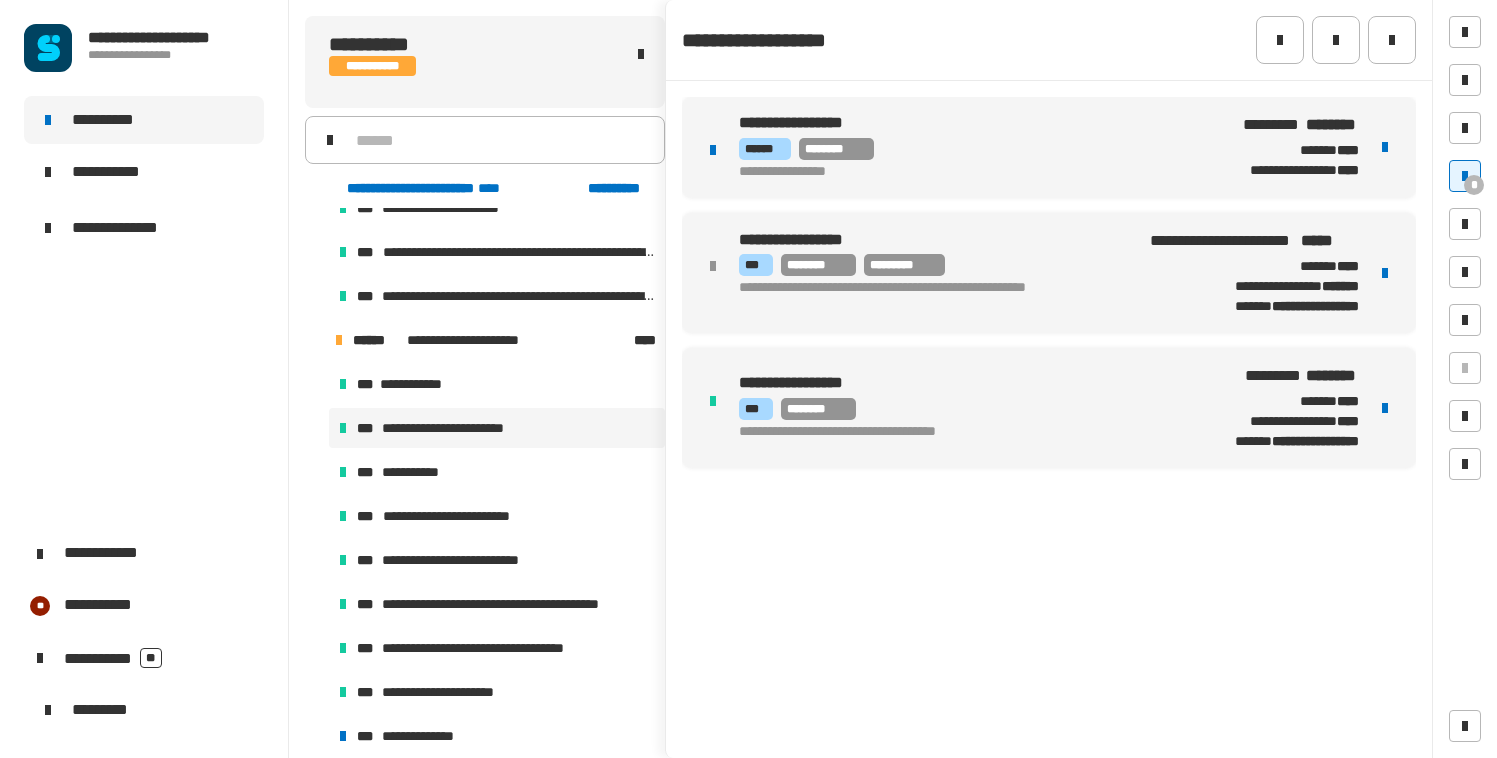 click on "**********" at bounding box center (975, 172) 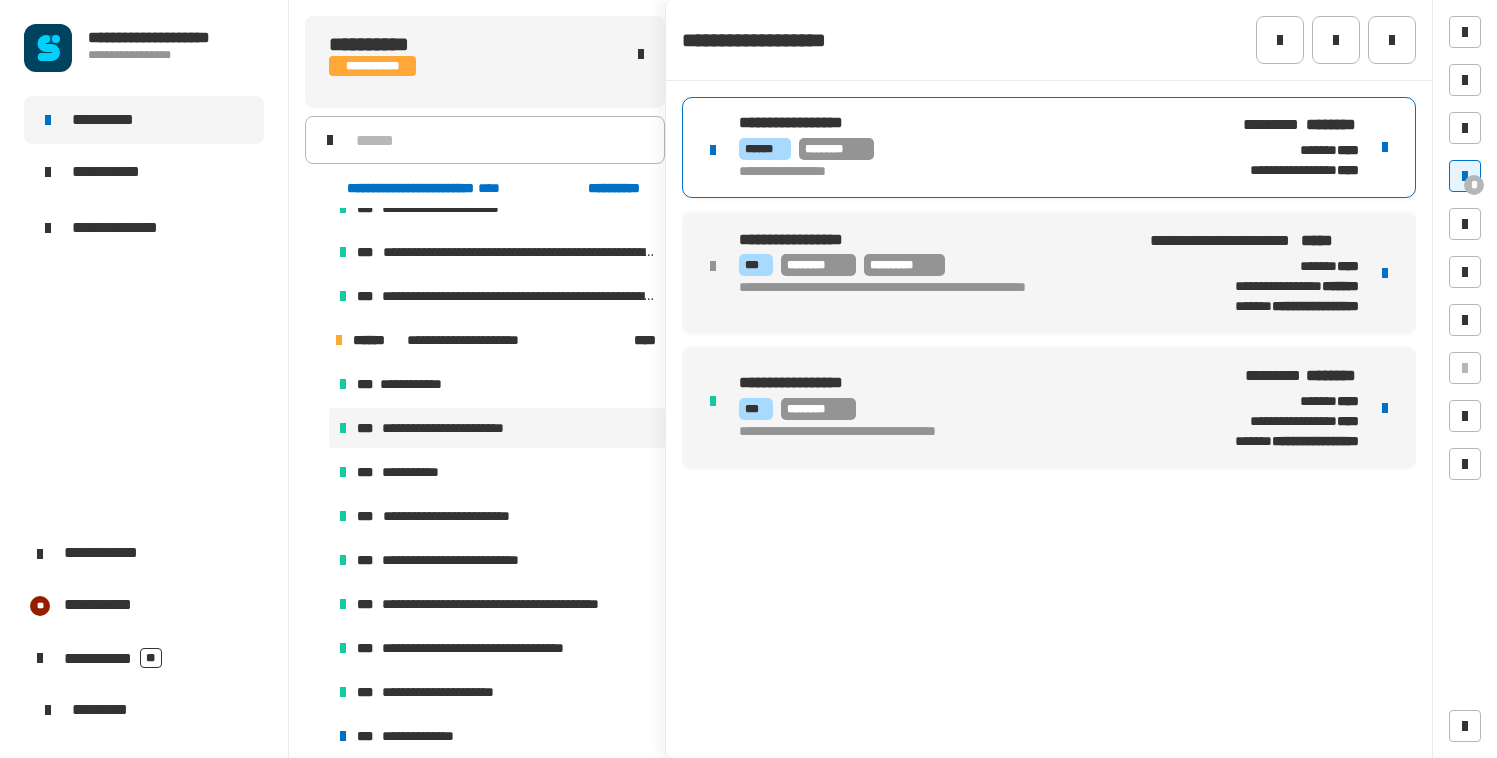 click at bounding box center (1385, 147) 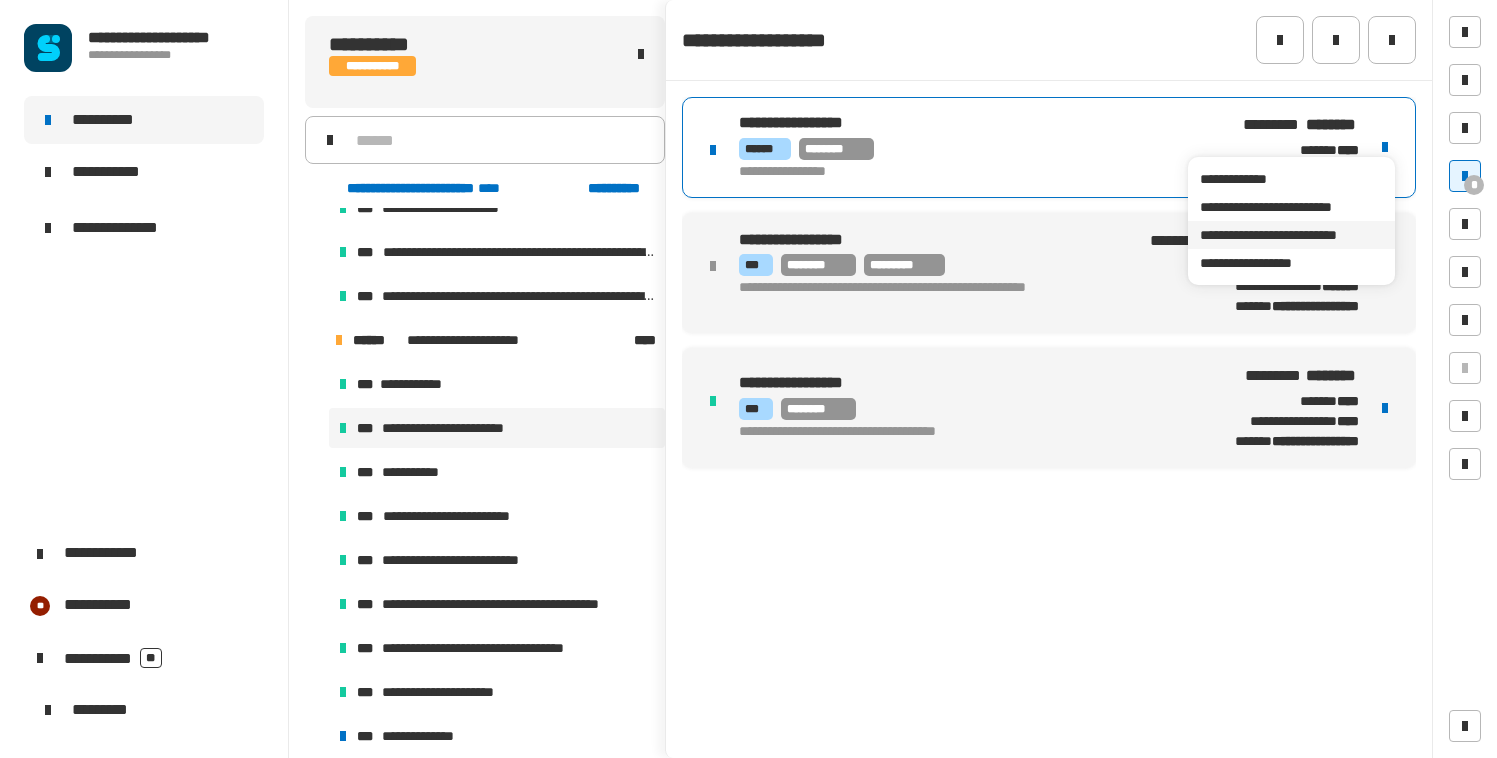 click on "**********" at bounding box center [1291, 235] 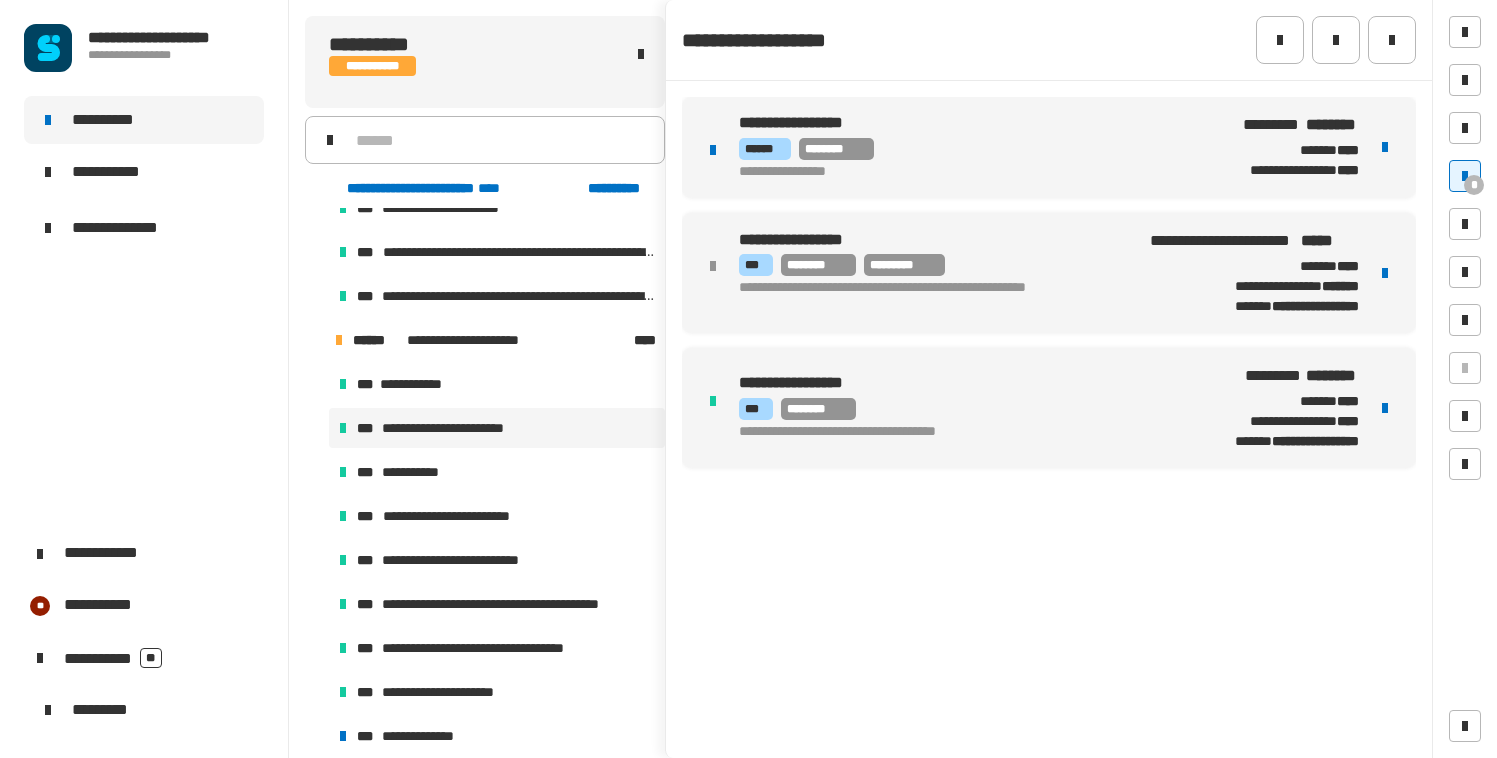 click on "**********" at bounding box center (975, 172) 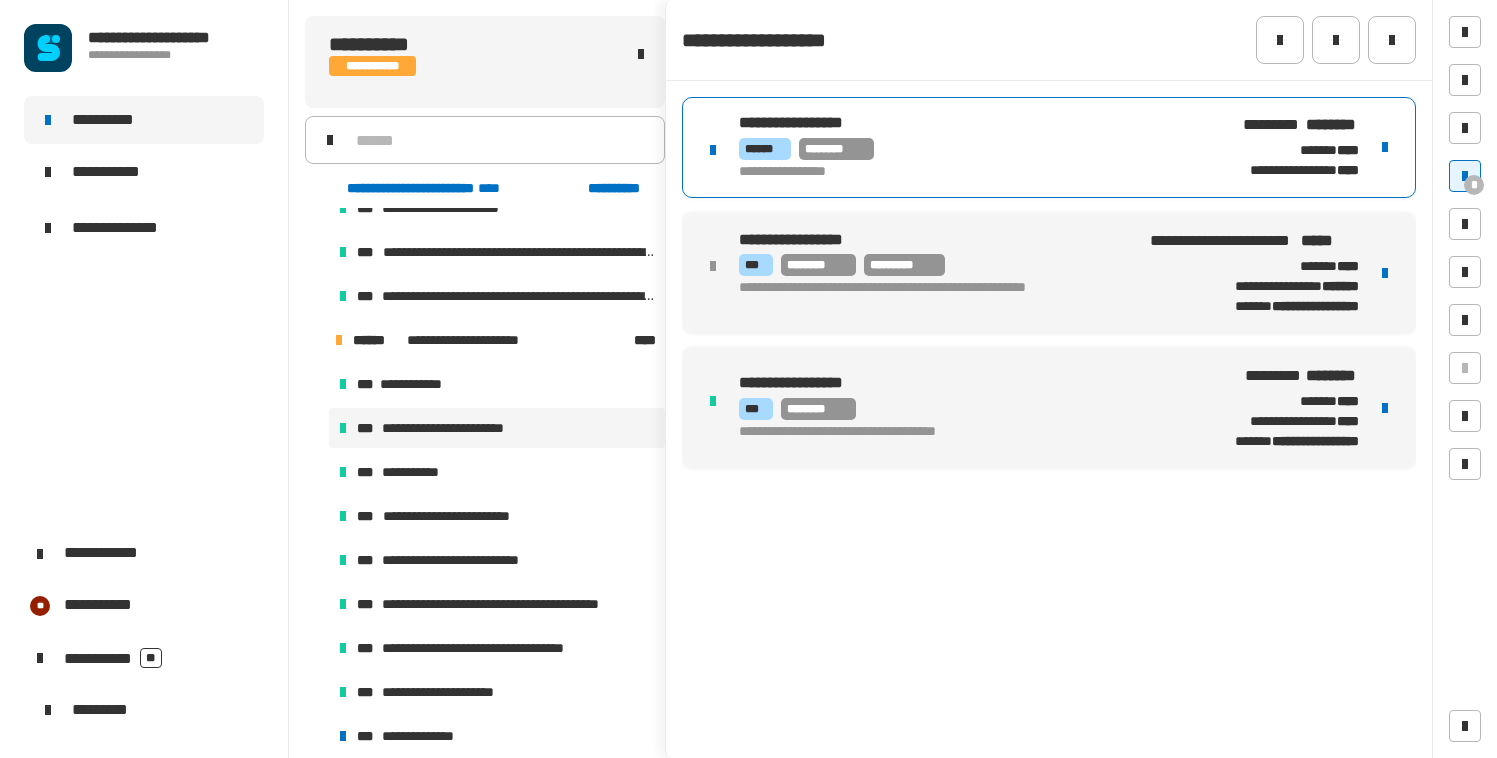 click on "**********" at bounding box center (975, 172) 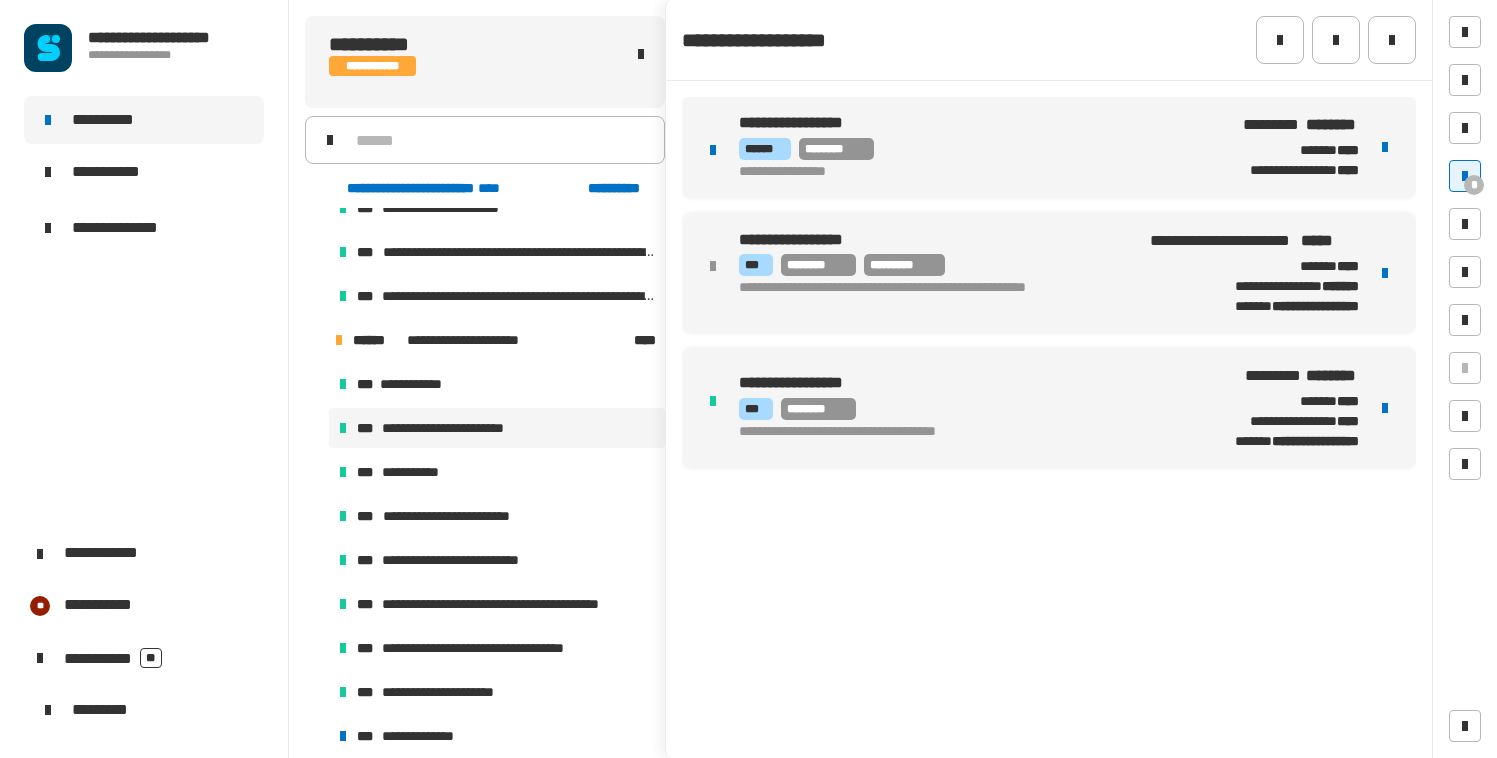 click on "****** ********" at bounding box center [975, 149] 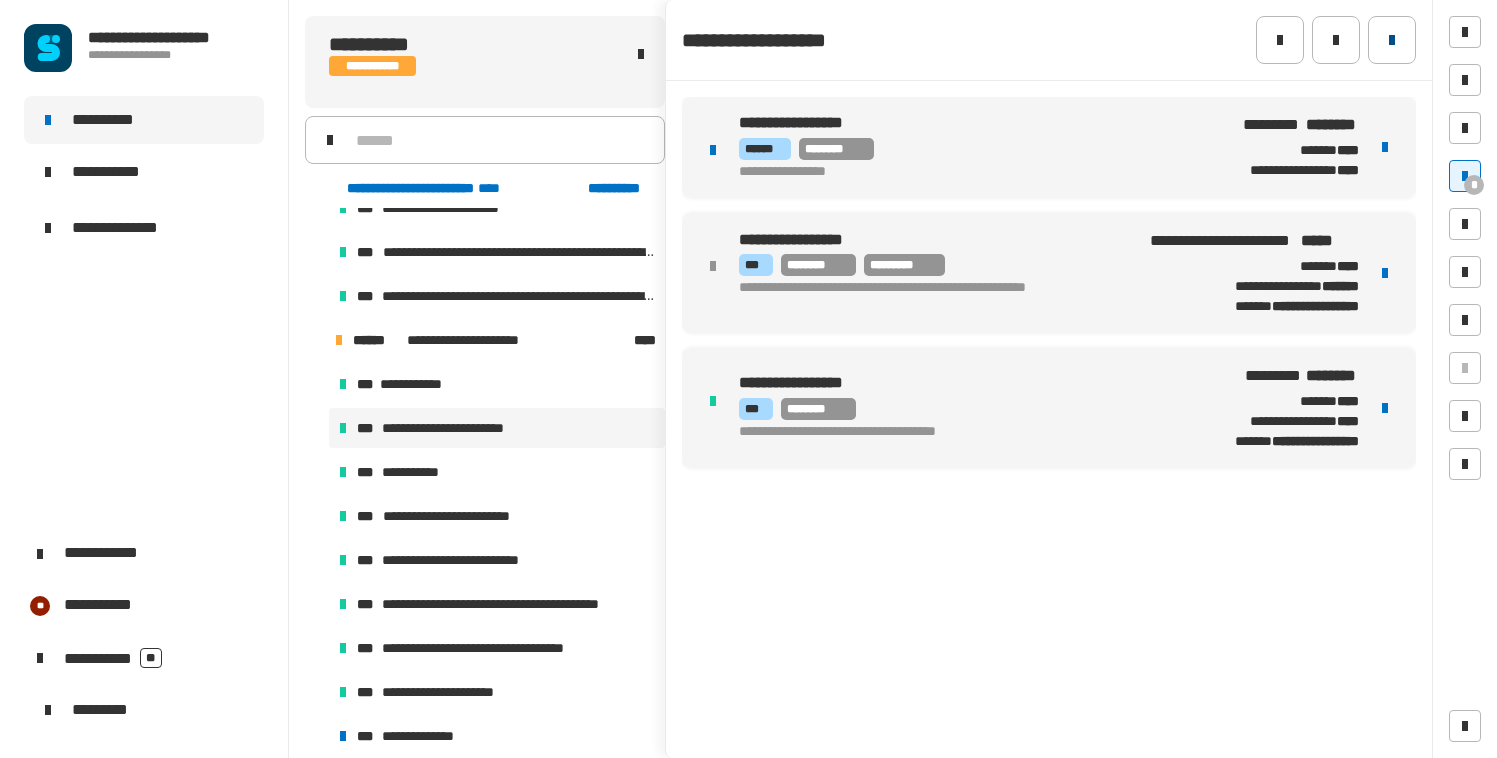 click 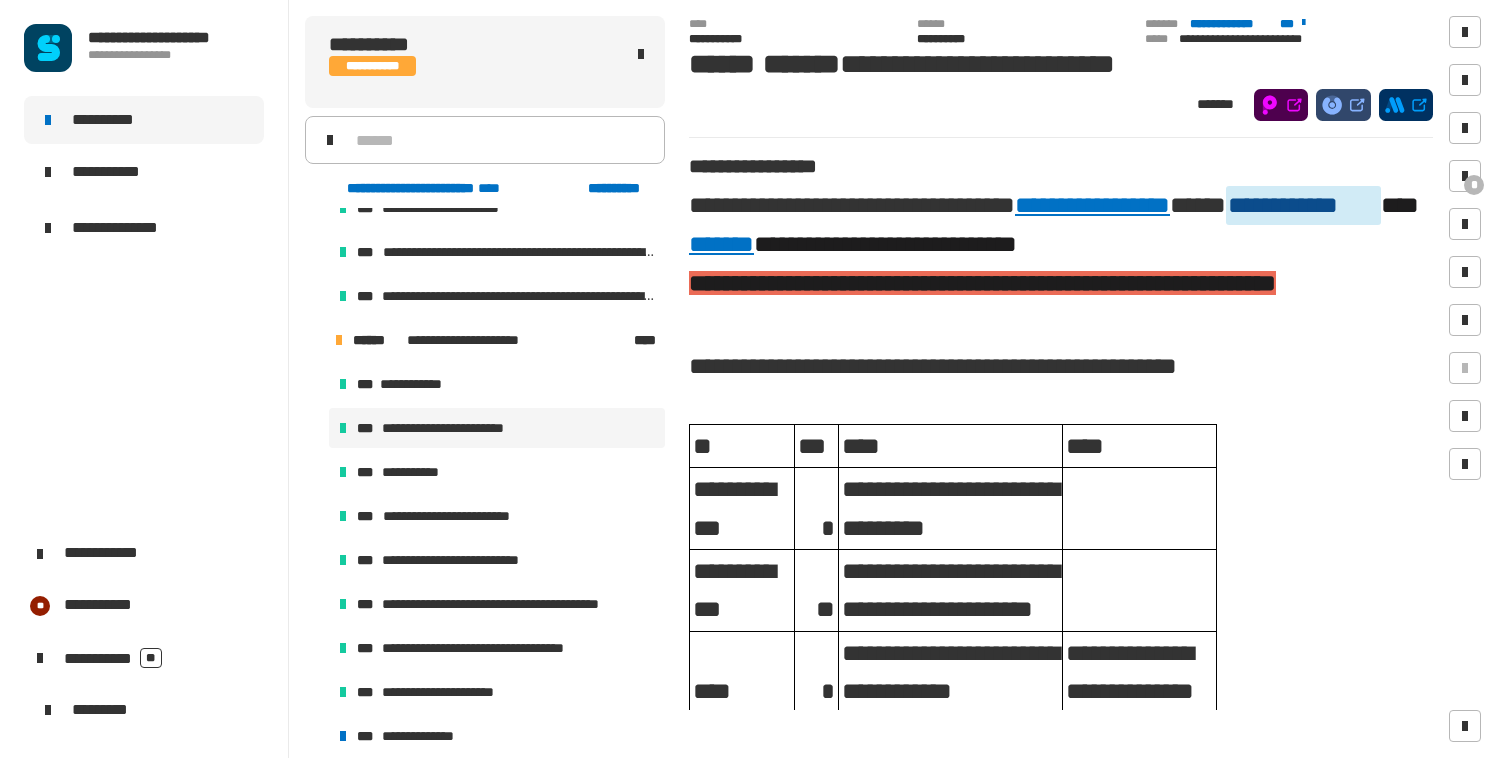 click on "**********" 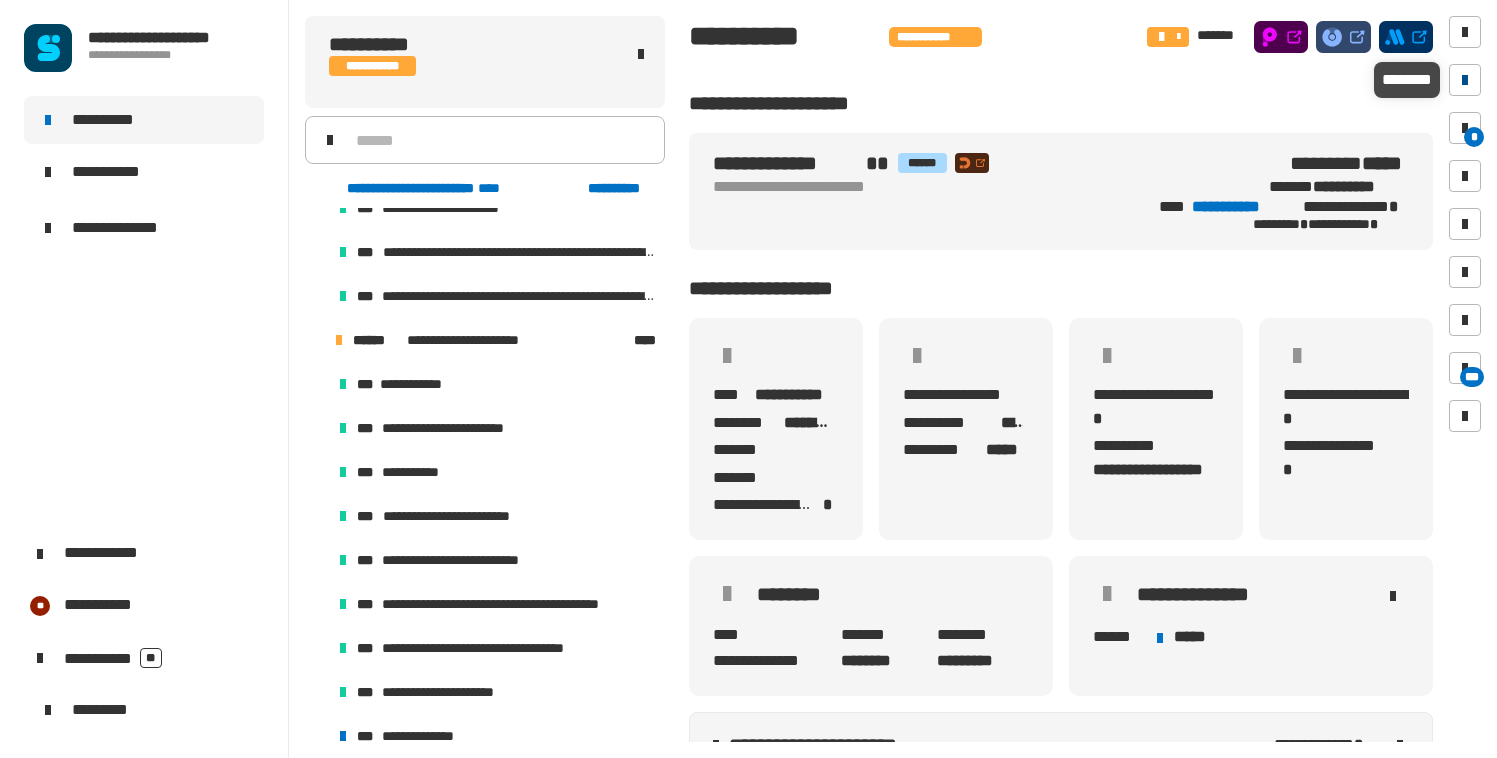 click at bounding box center (1465, 80) 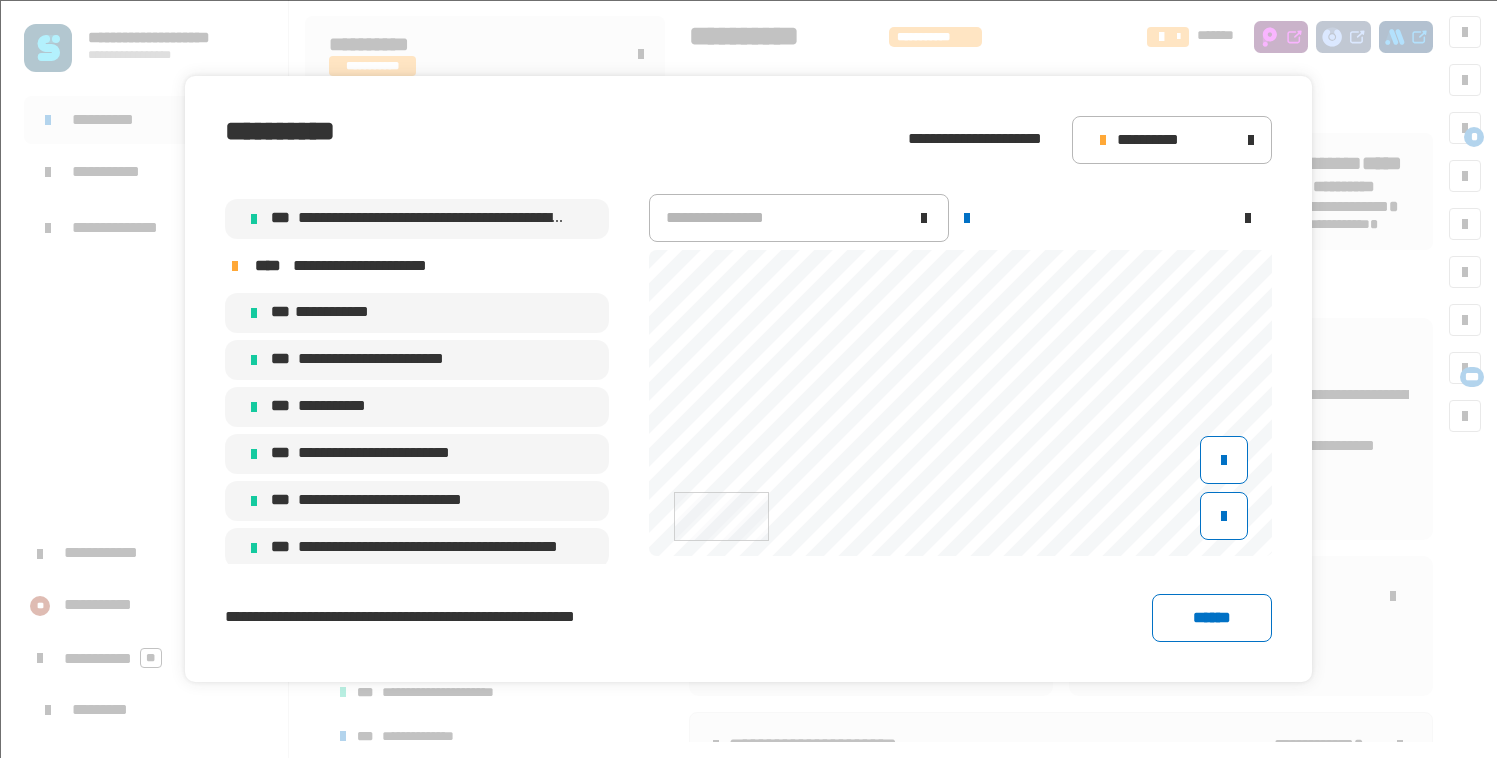 scroll, scrollTop: 10170, scrollLeft: 0, axis: vertical 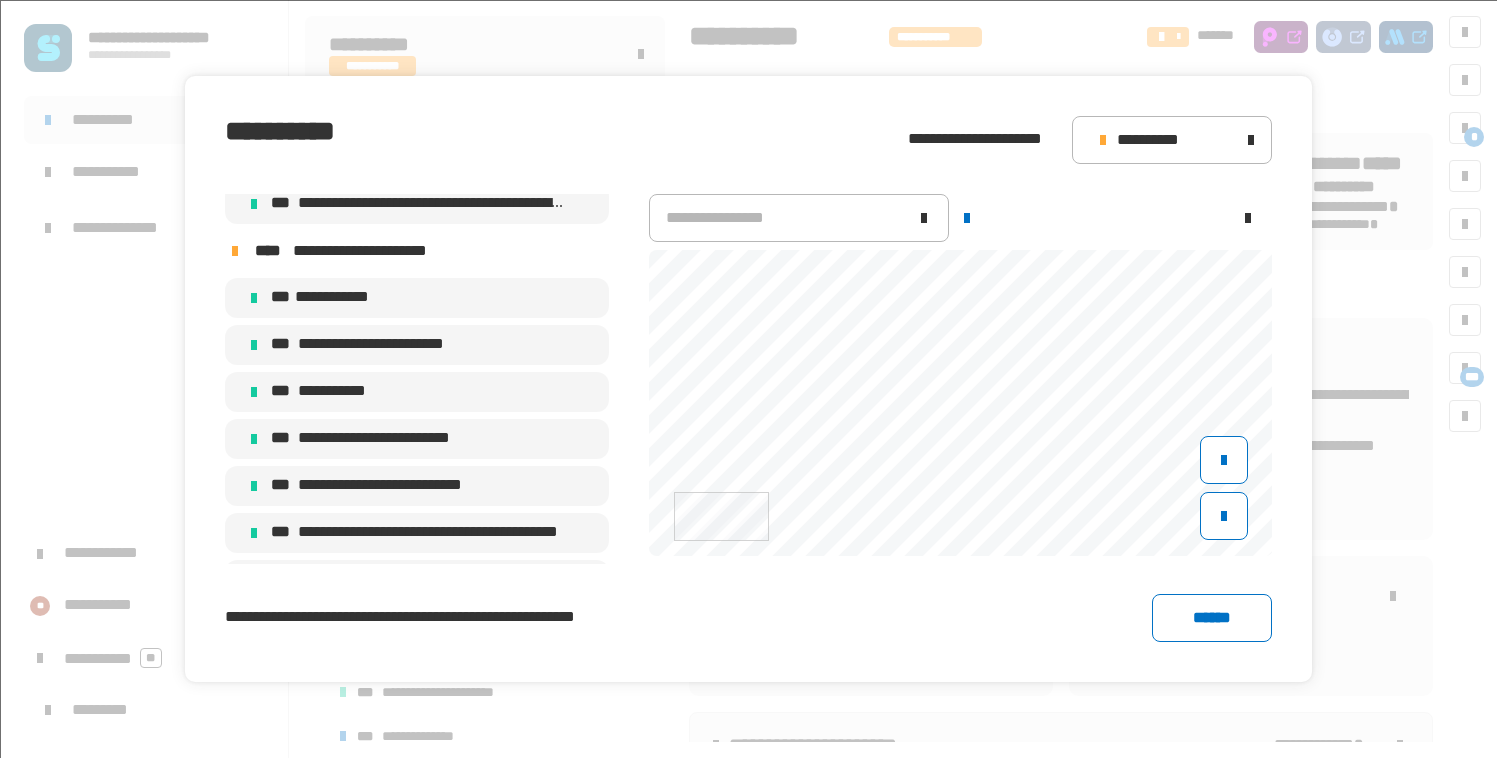 click on "**********" 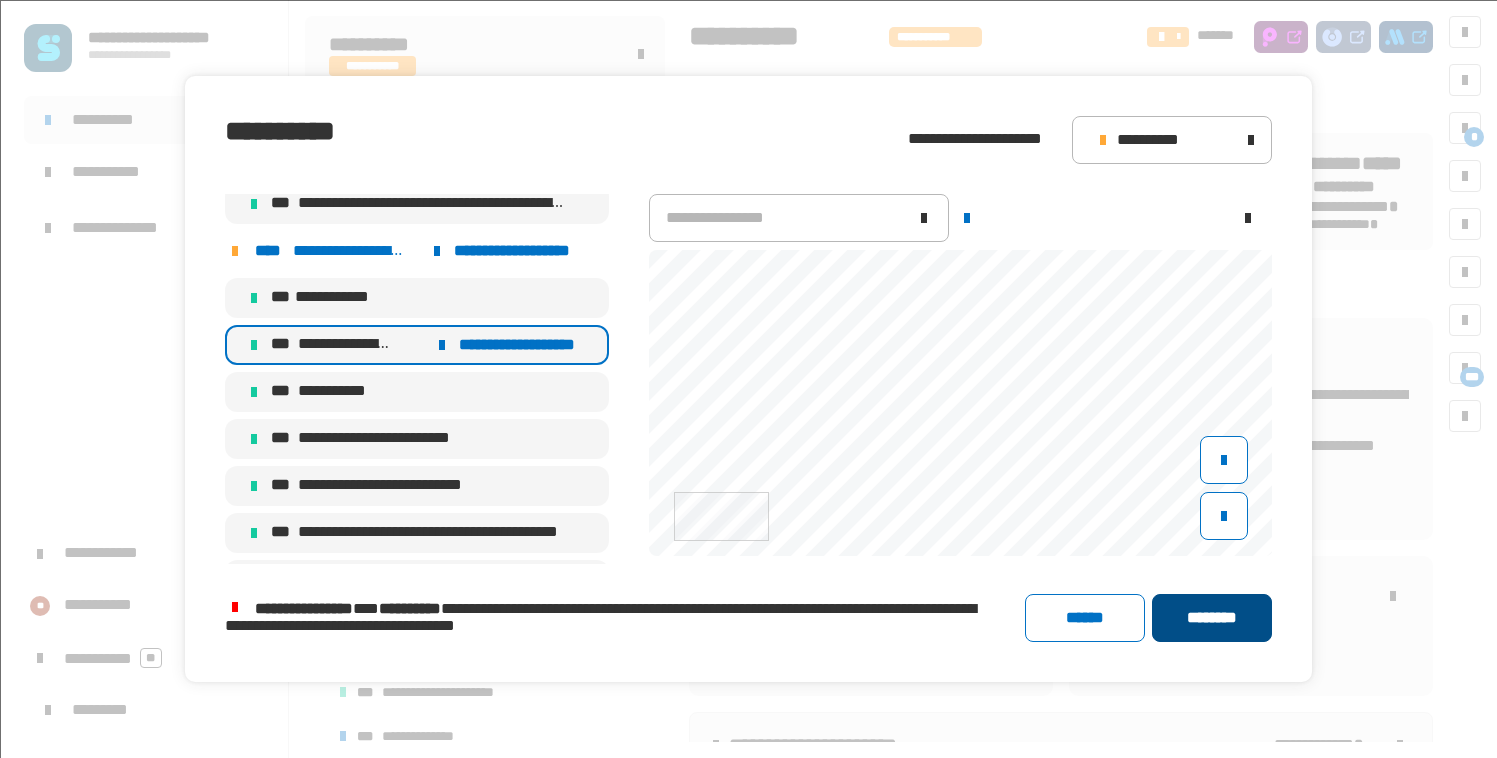 click on "********" 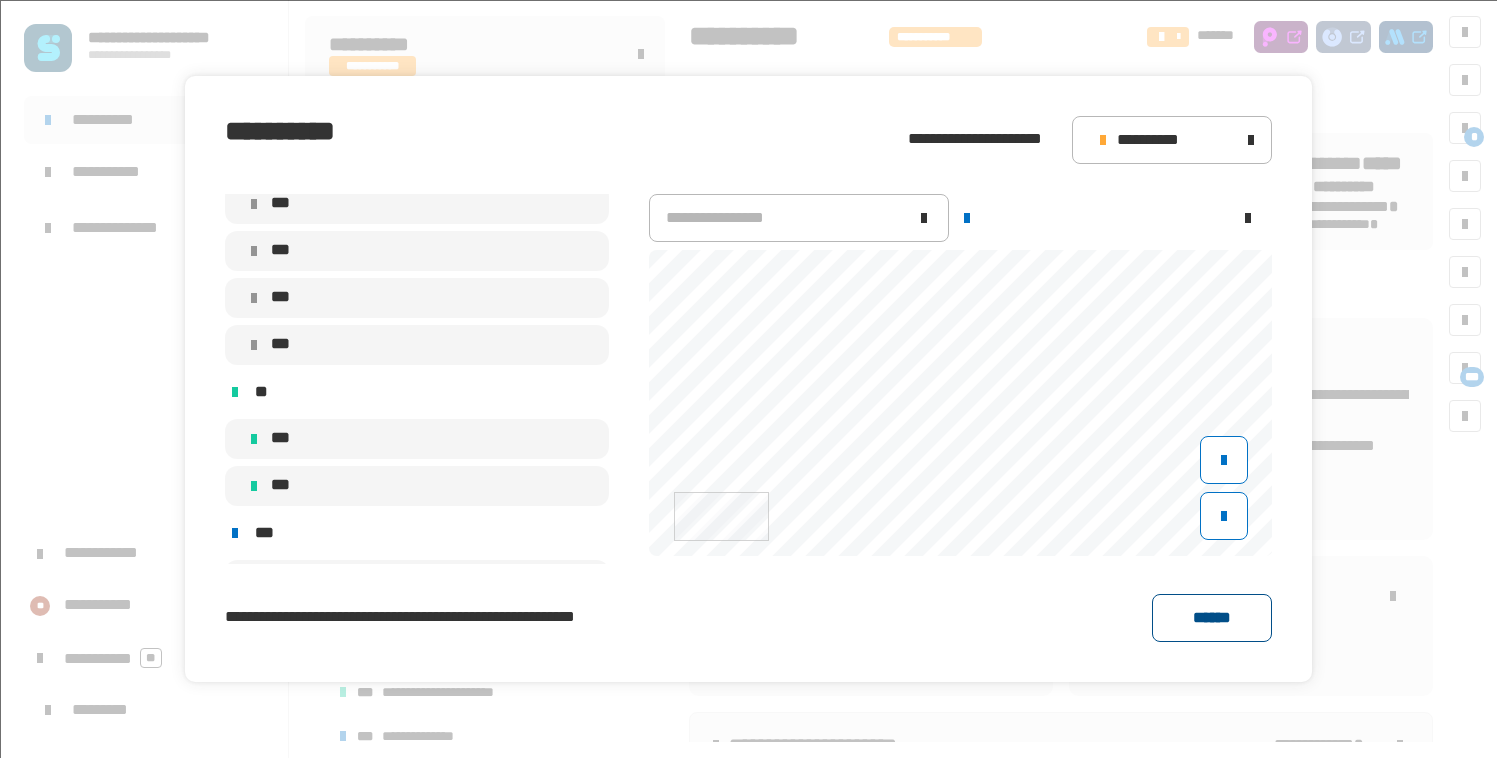 click on "******" 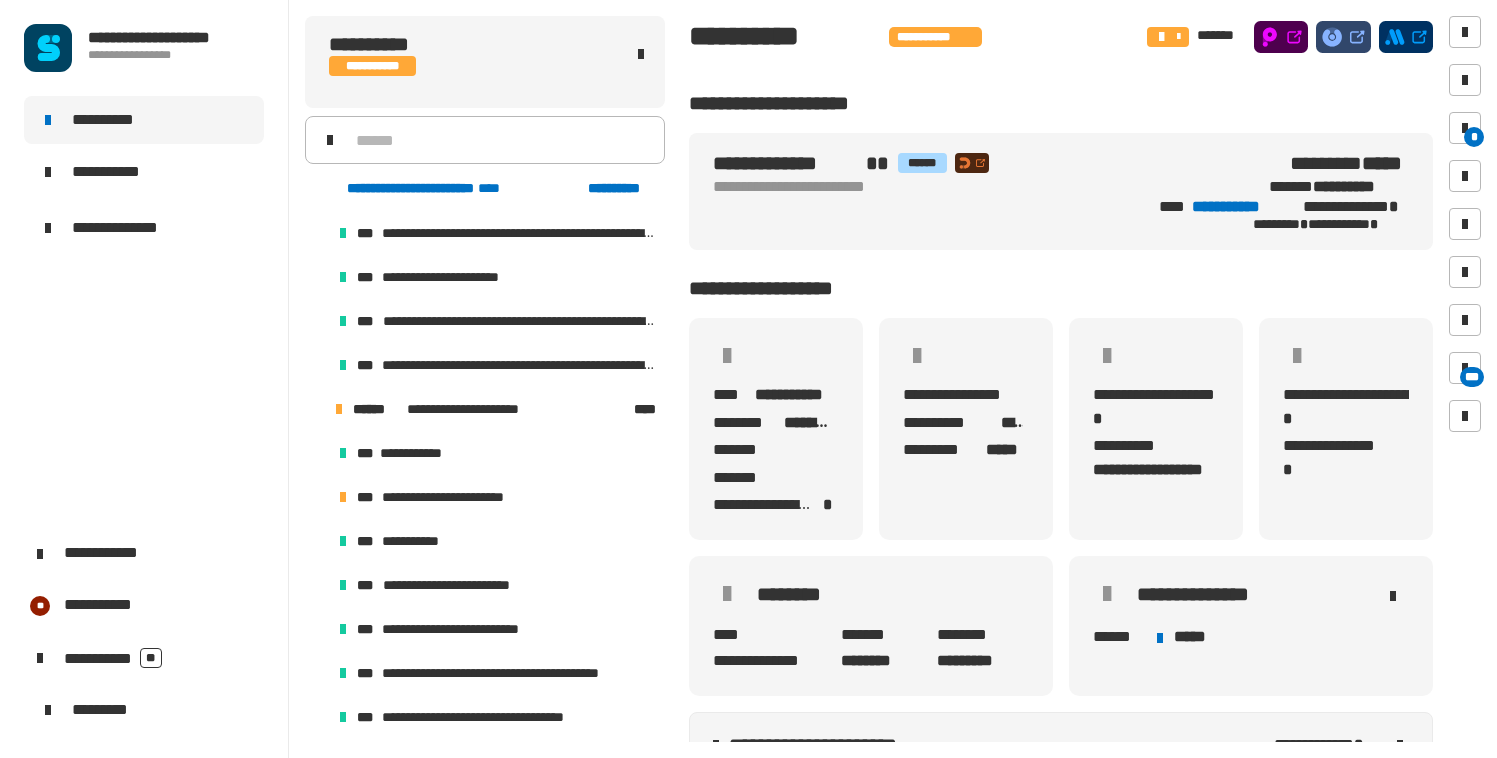 scroll, scrollTop: 1217, scrollLeft: 0, axis: vertical 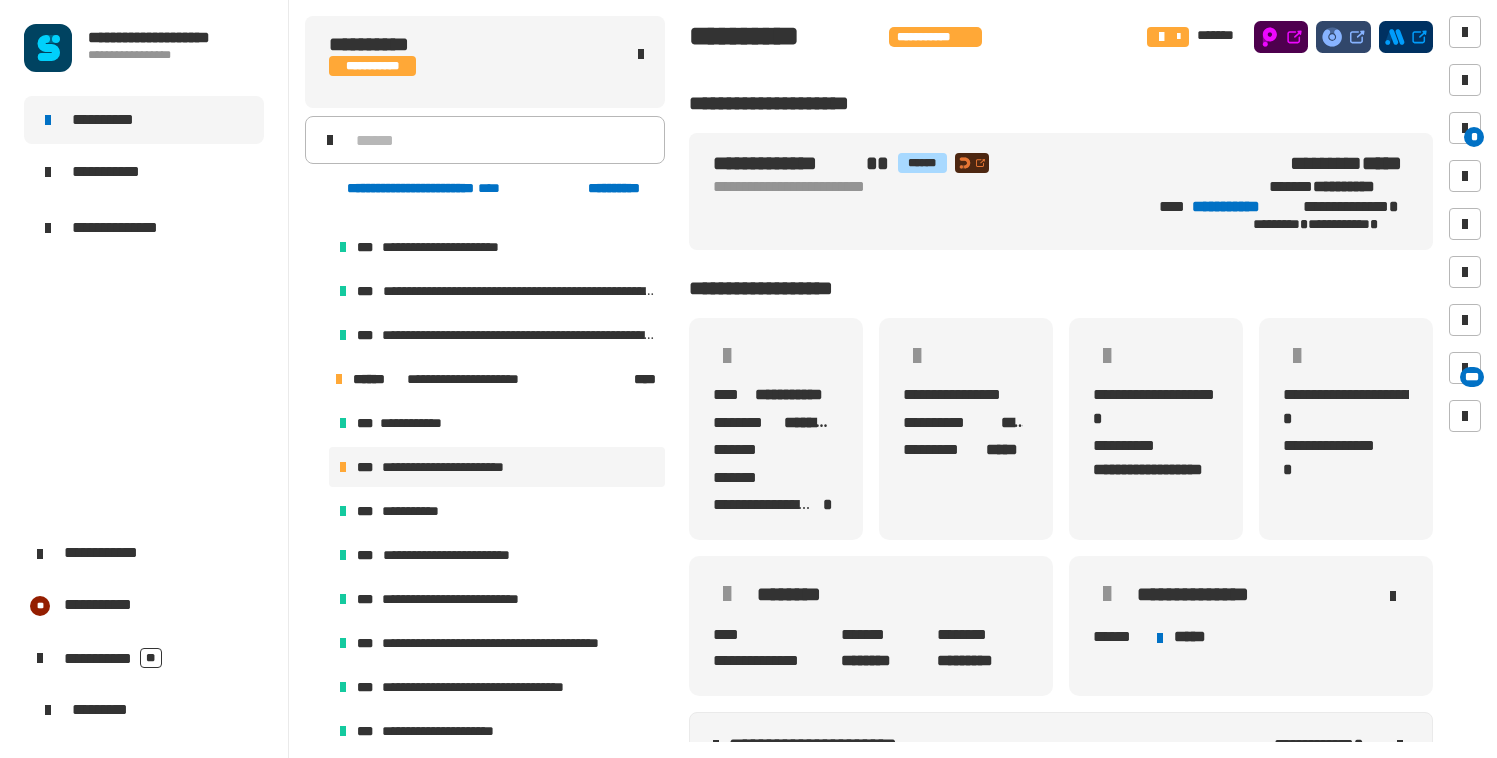 click on "**********" at bounding box center [453, 467] 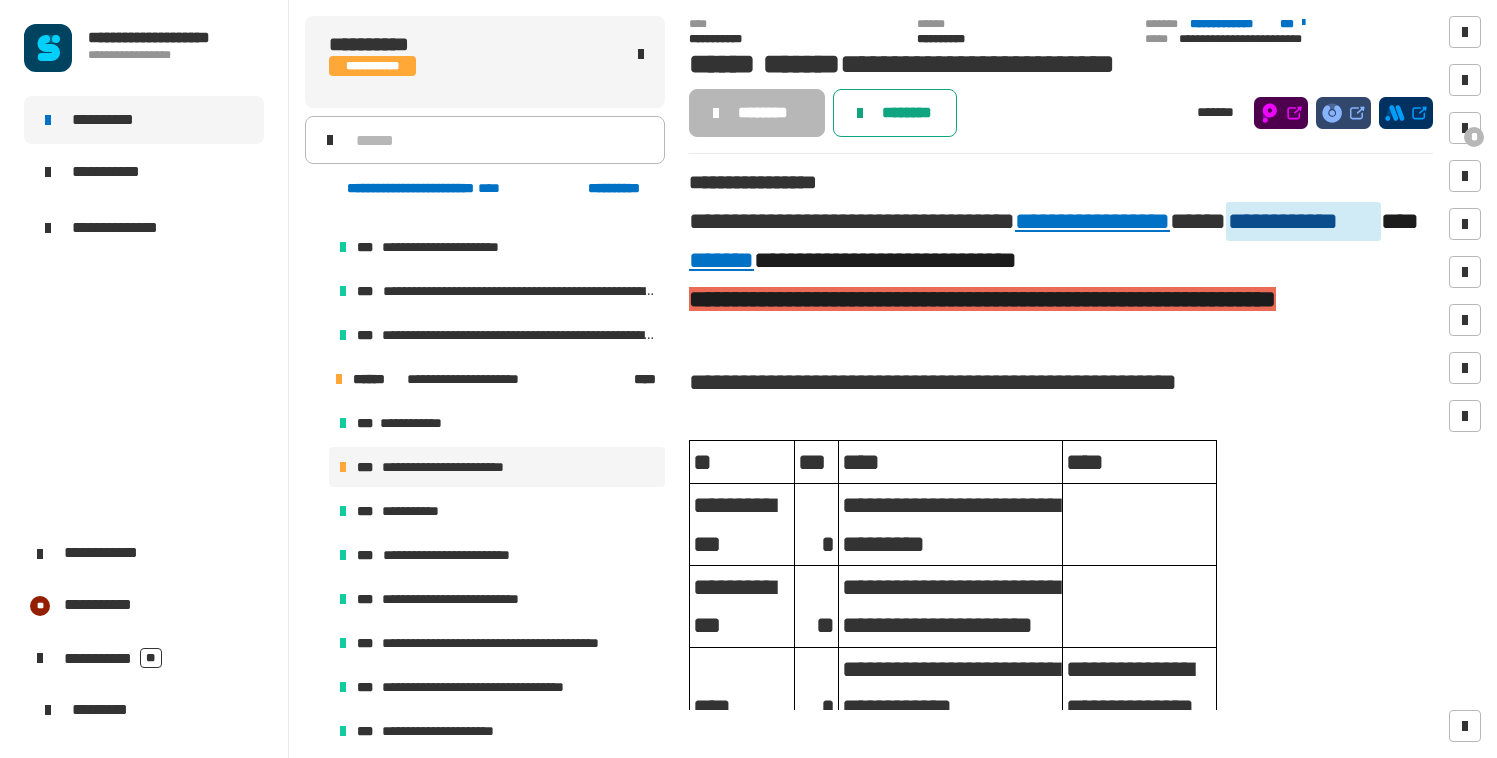 click on "********" 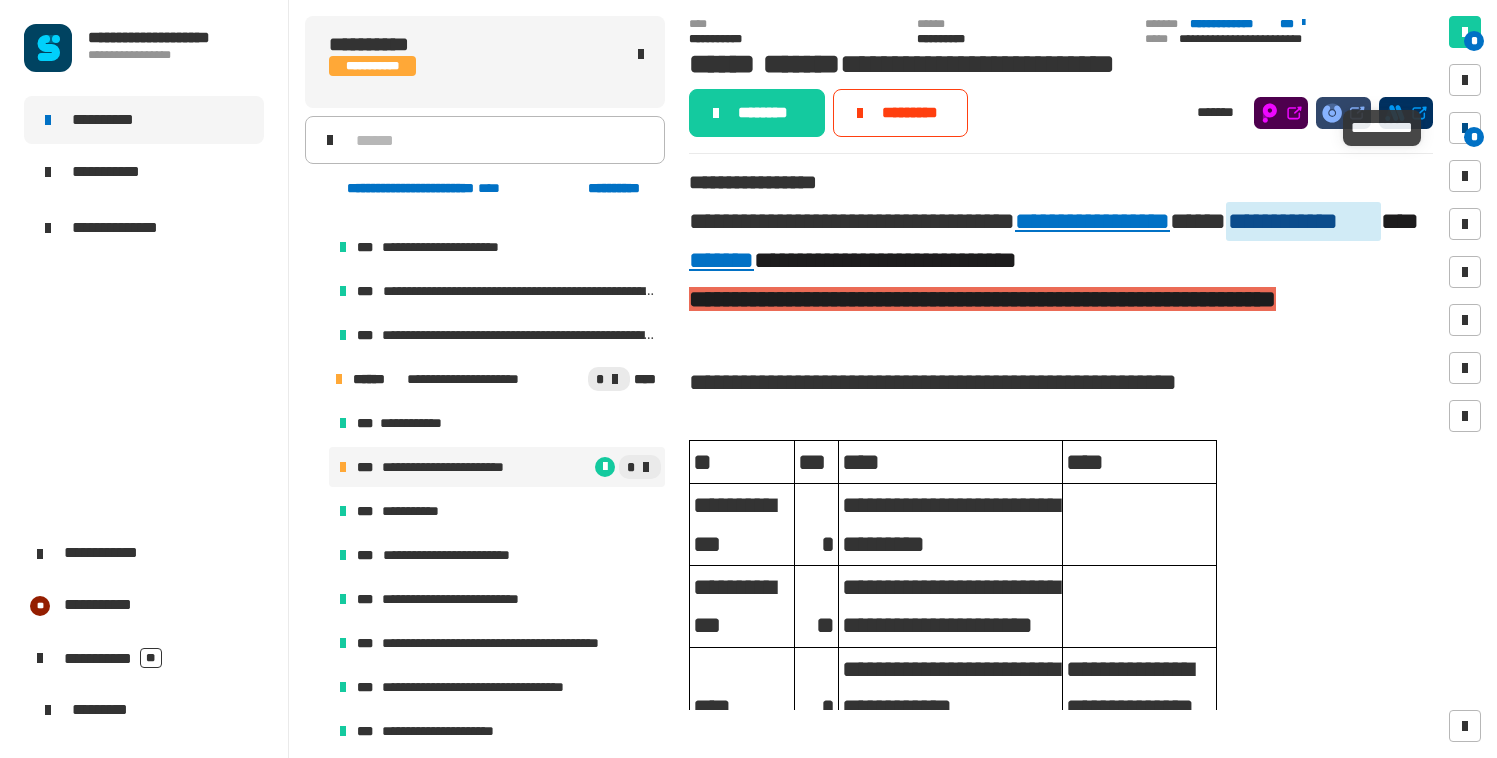 click on "*" at bounding box center (1465, 128) 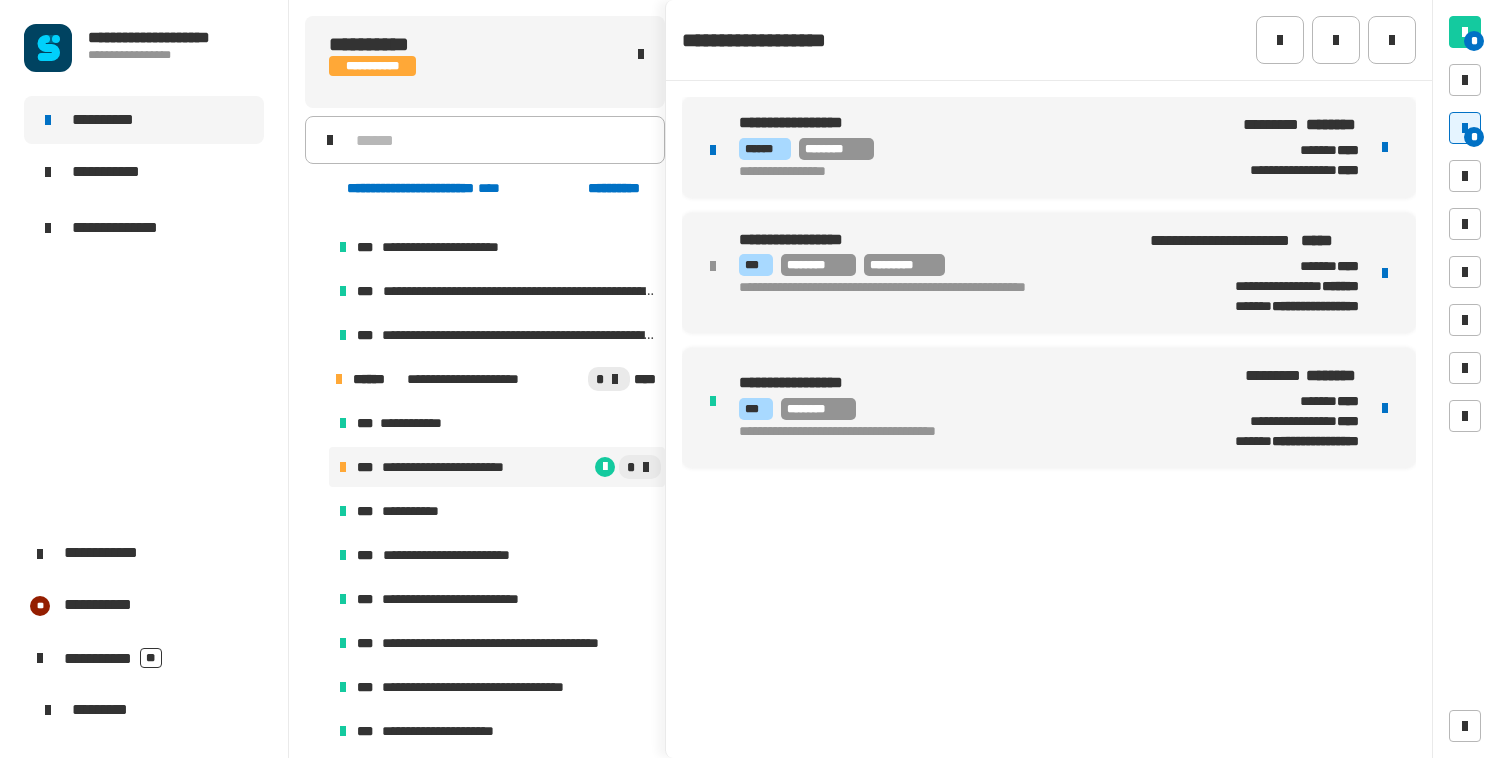 click on "**********" at bounding box center (975, 172) 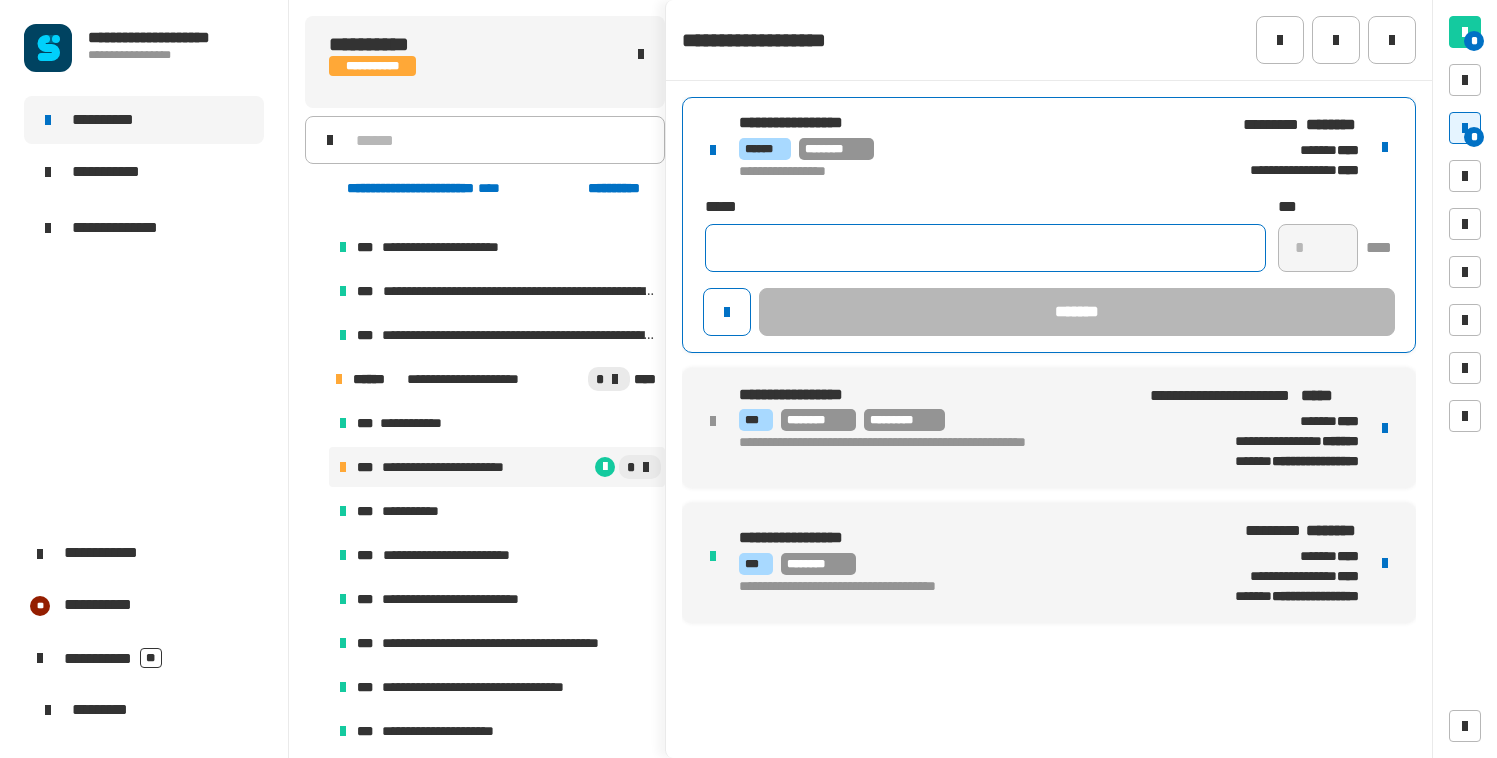 click 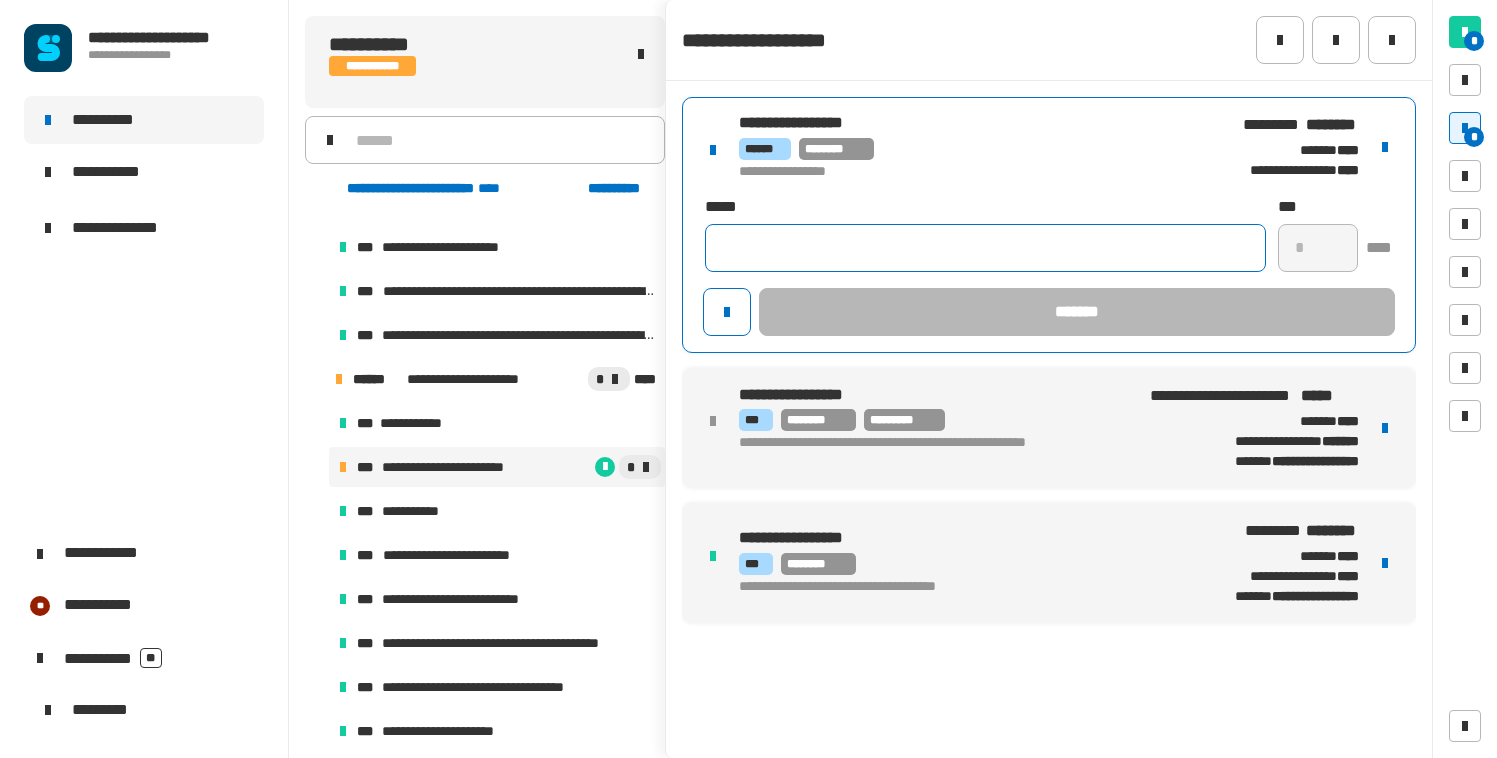 paste on "**********" 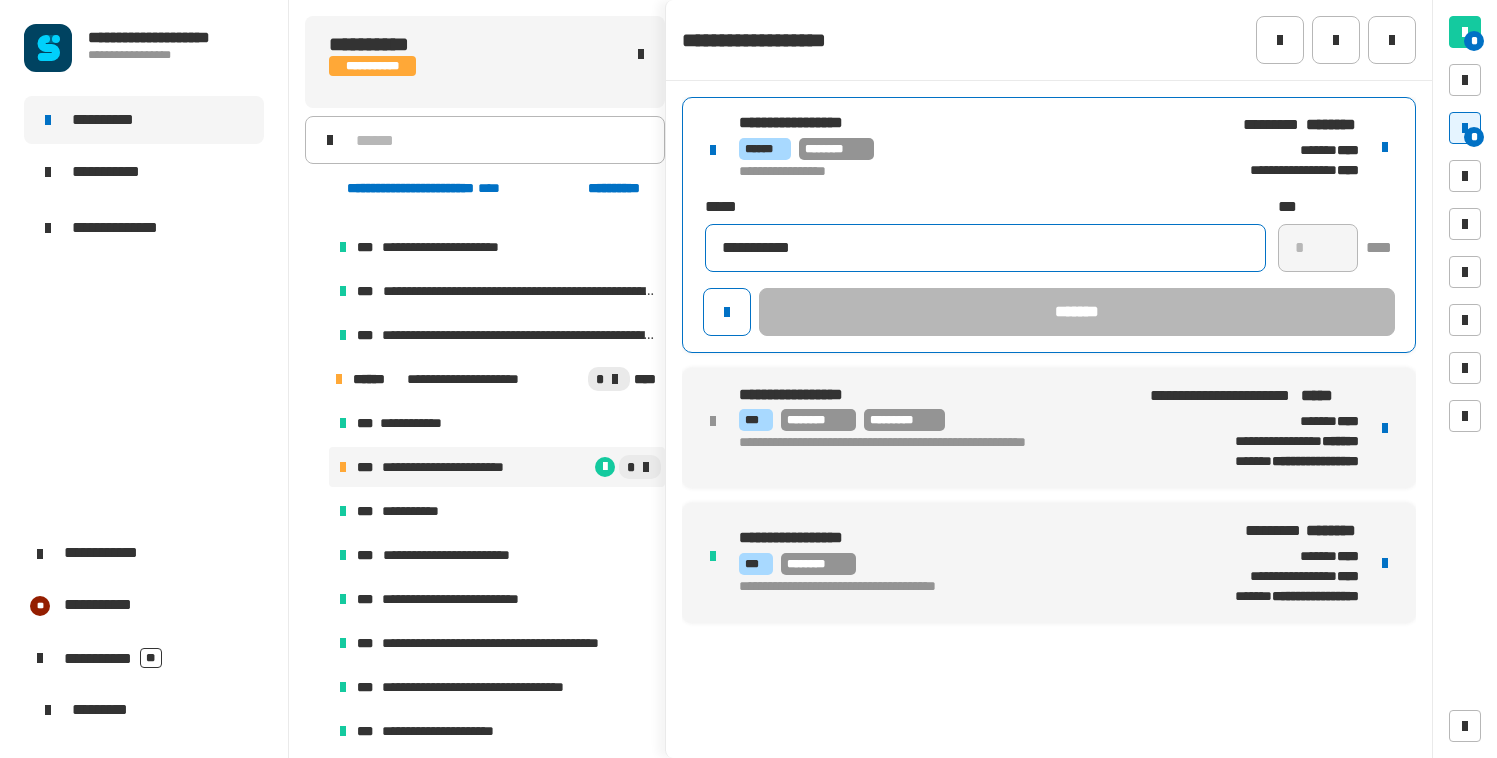 type on "**********" 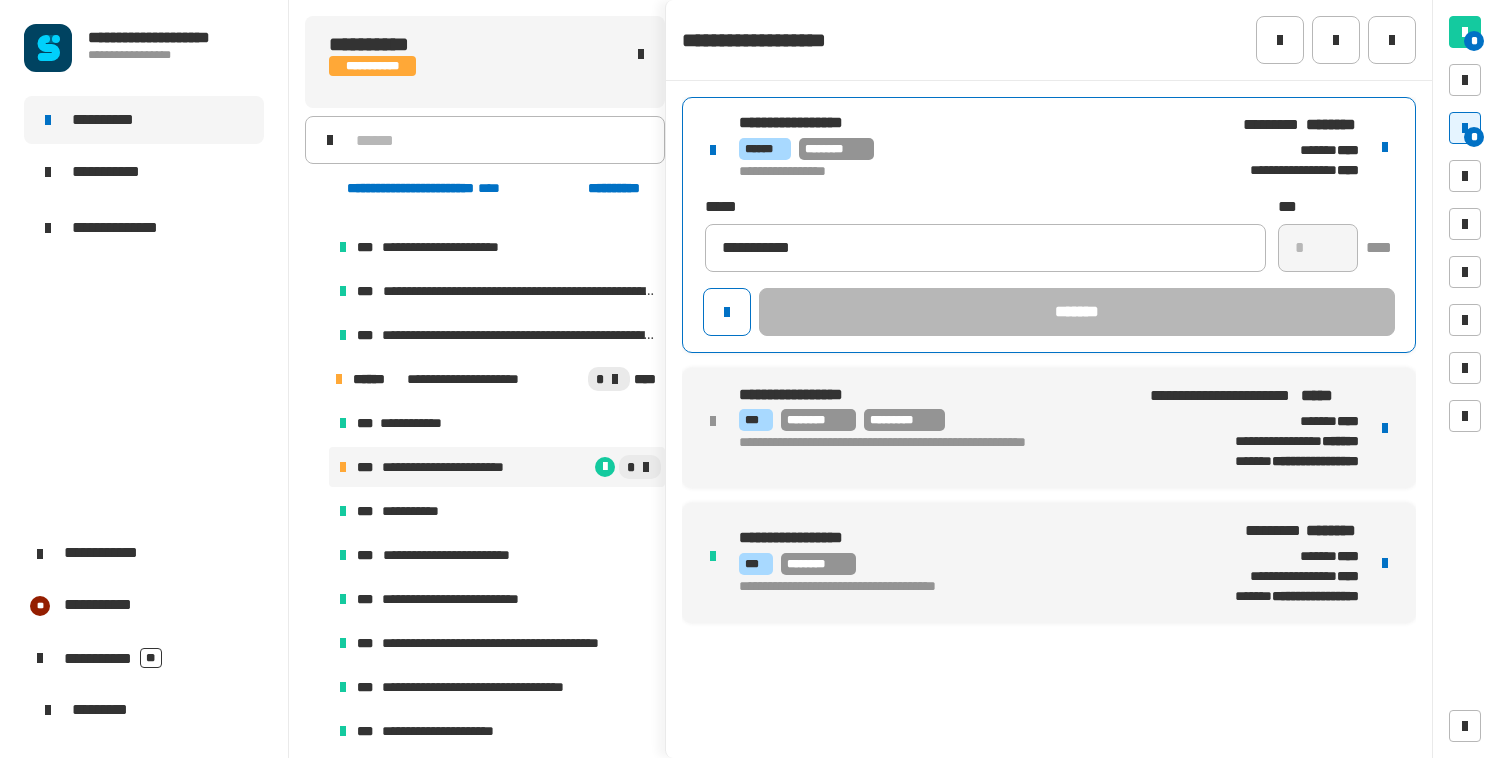 click on "*" 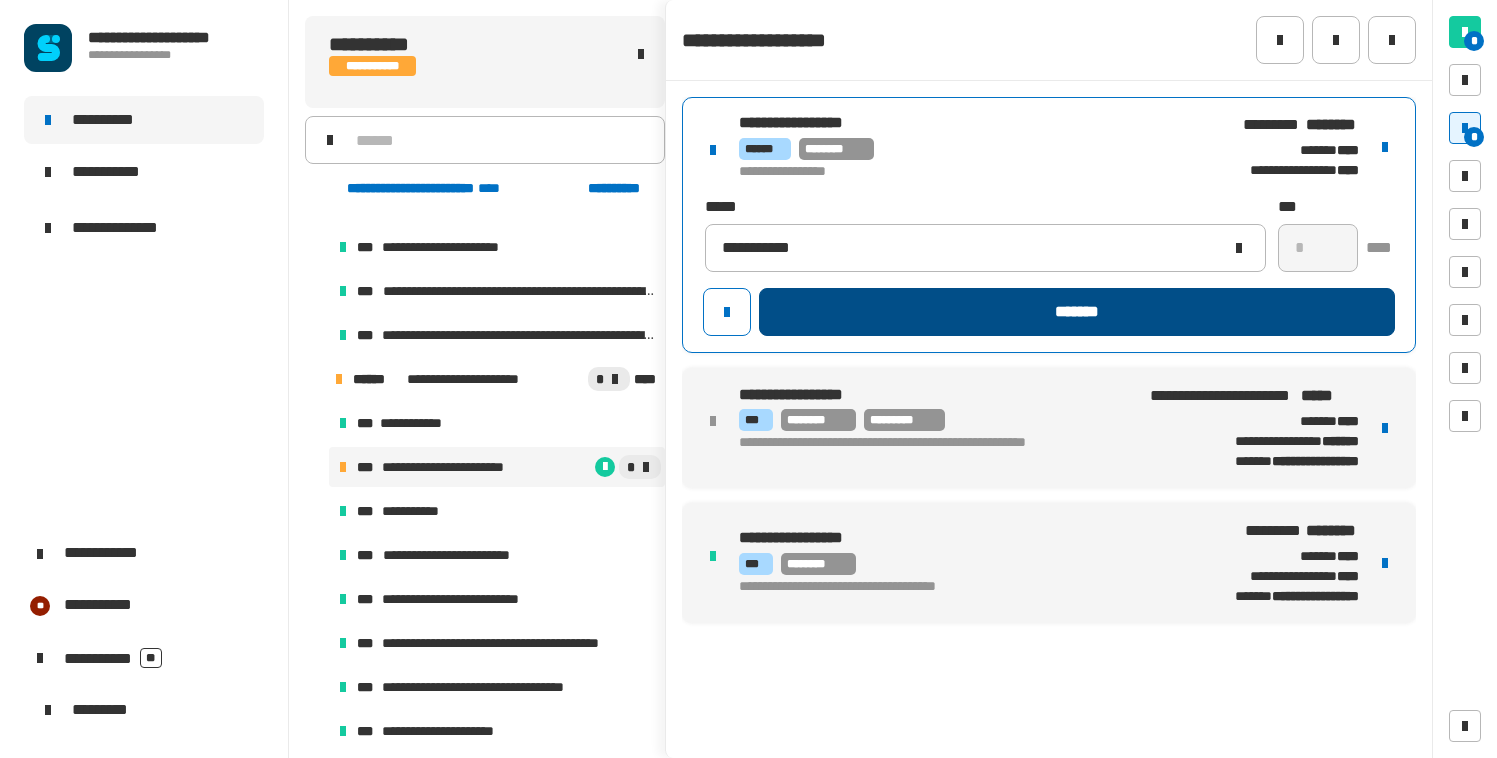 click on "*******" 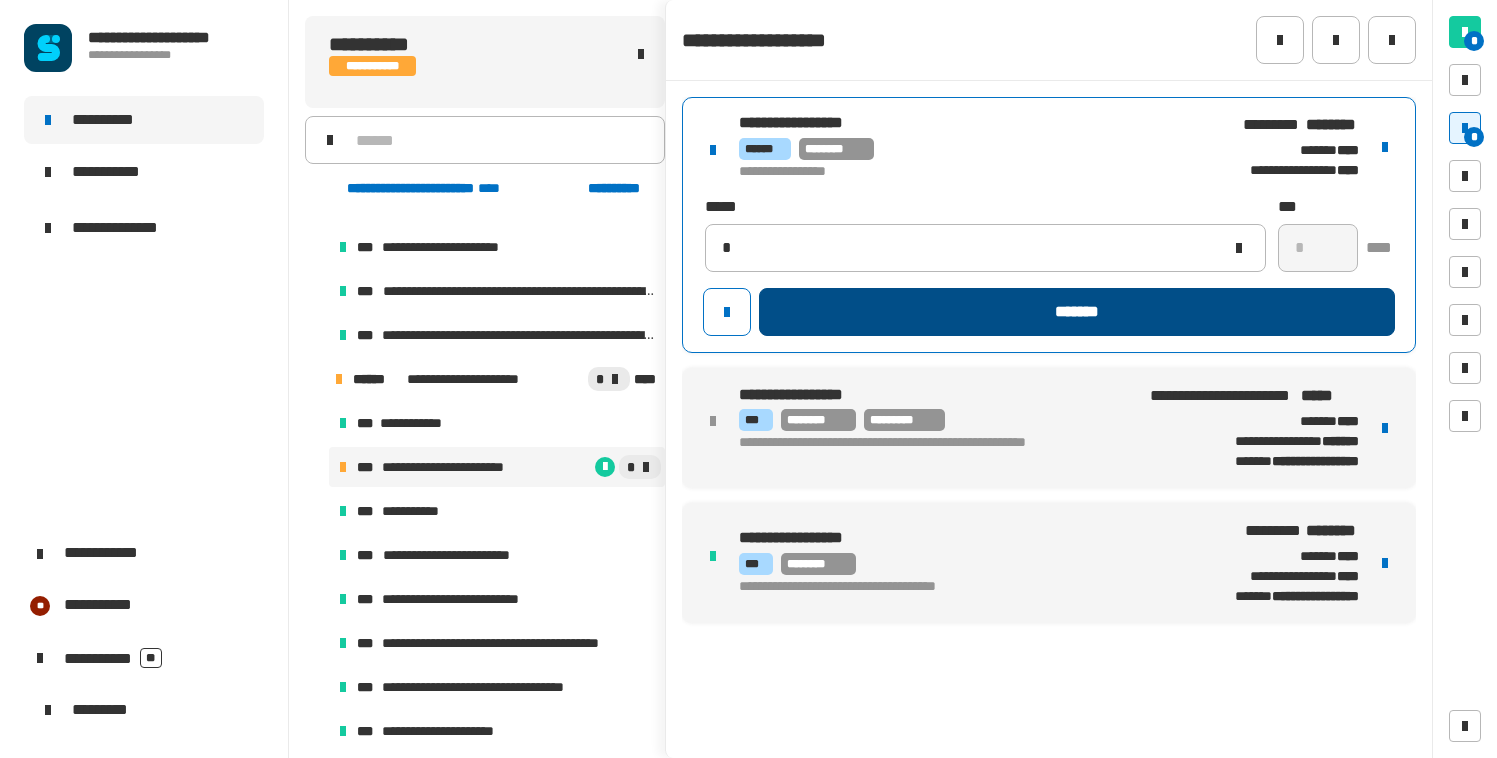 type 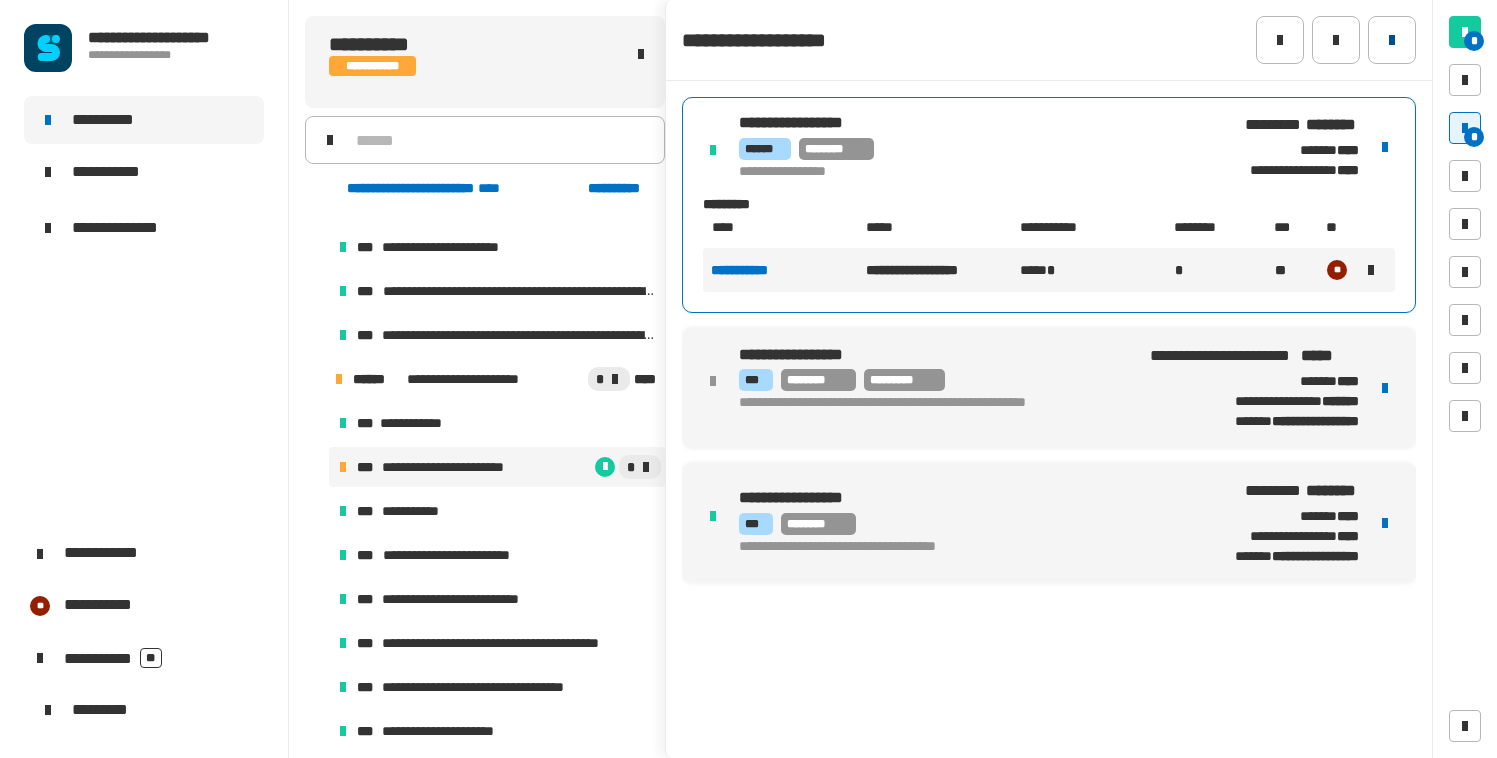 click 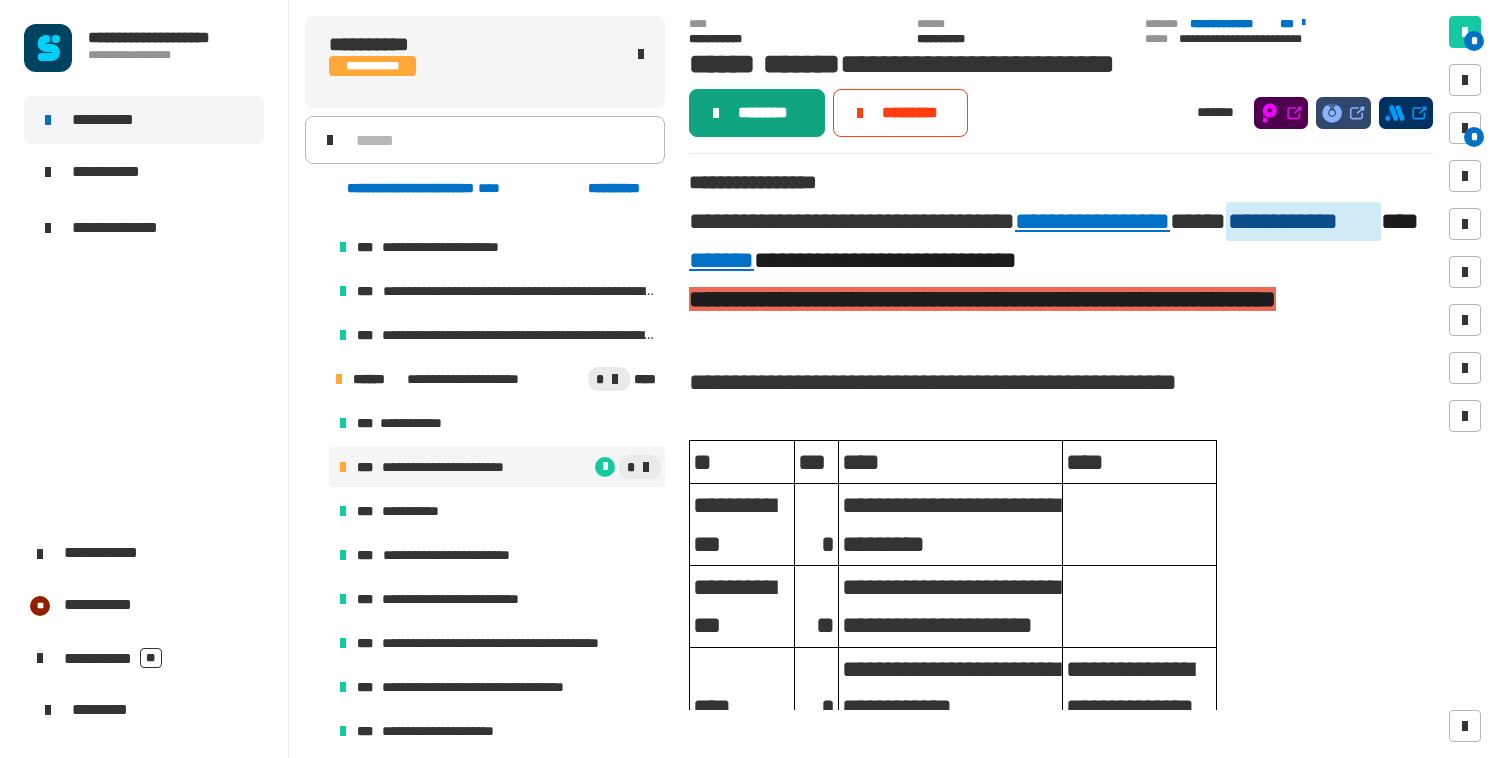 click on "********" 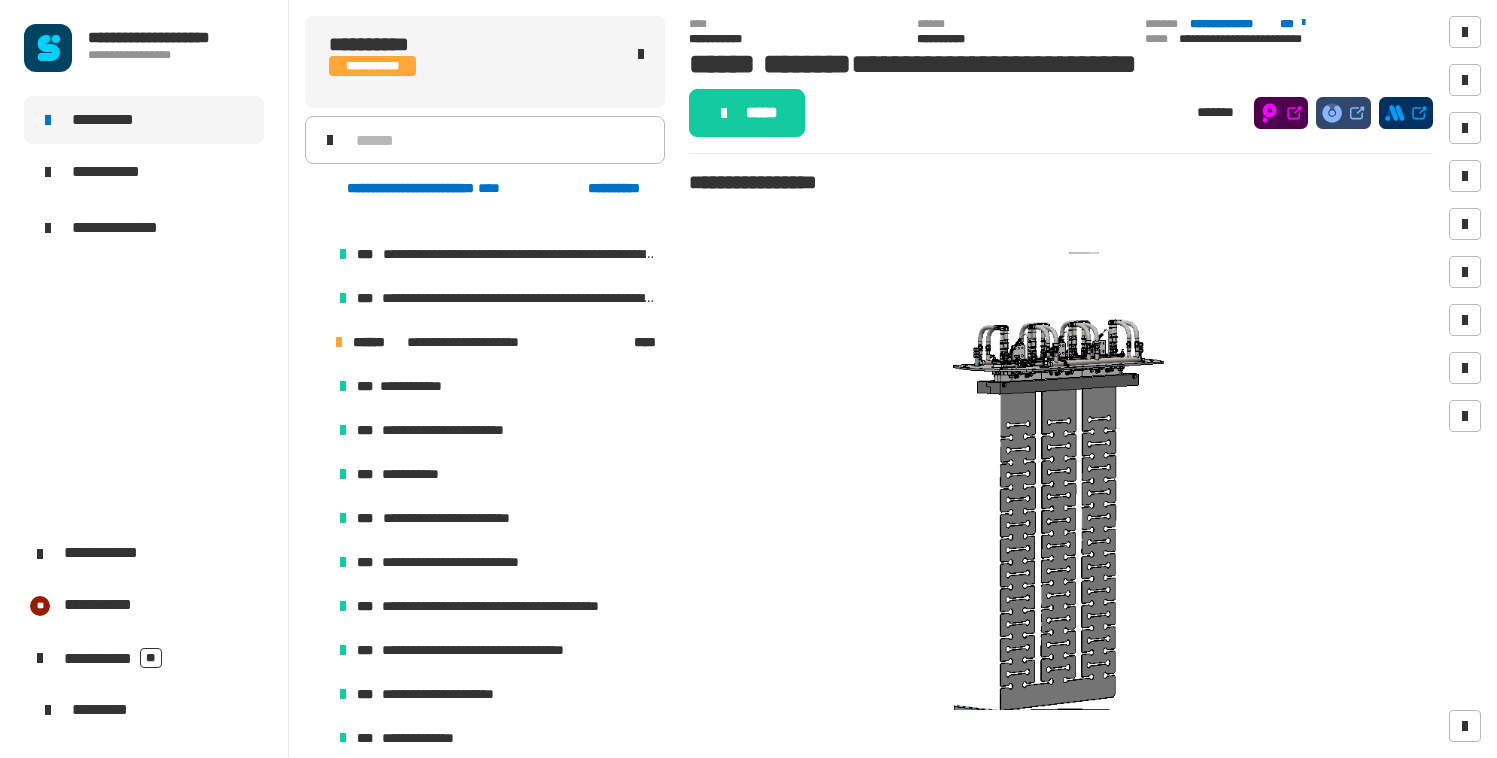 scroll, scrollTop: 1252, scrollLeft: 0, axis: vertical 